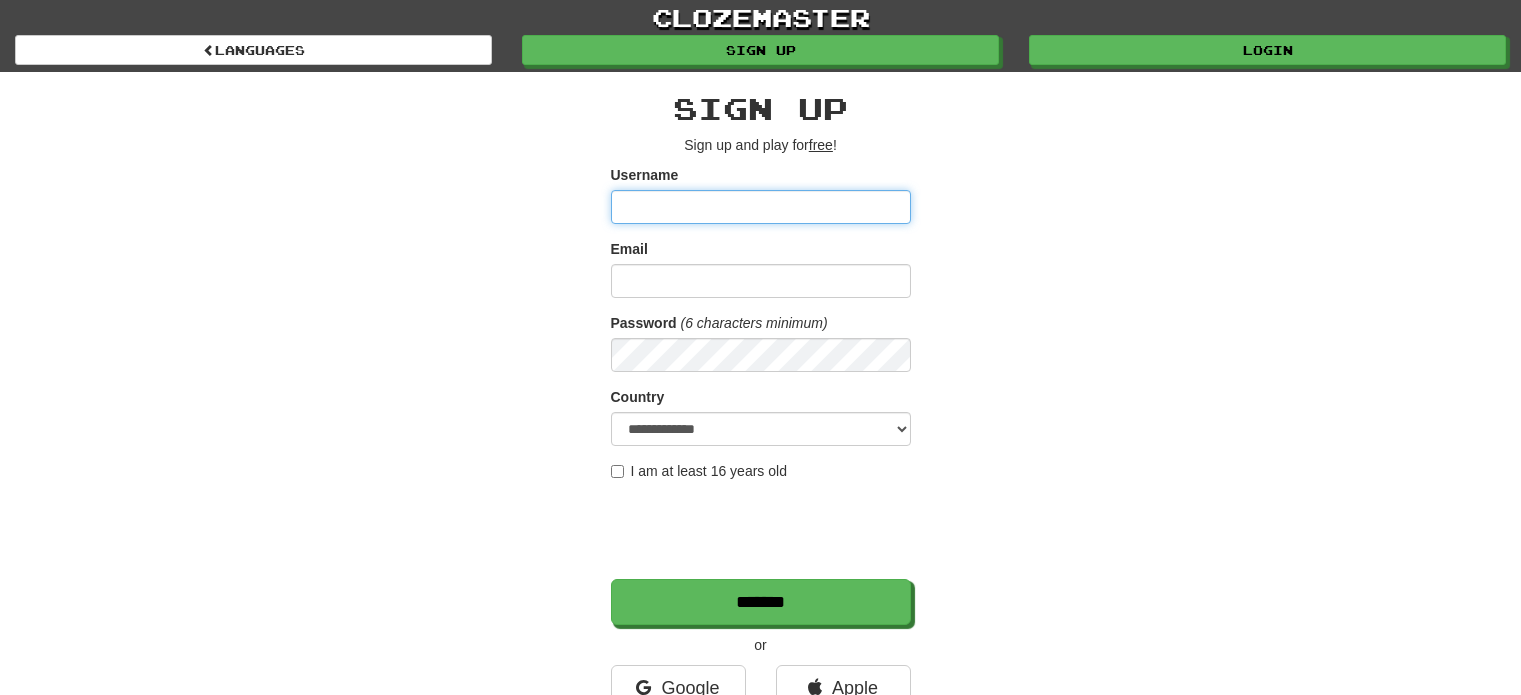 scroll, scrollTop: 0, scrollLeft: 0, axis: both 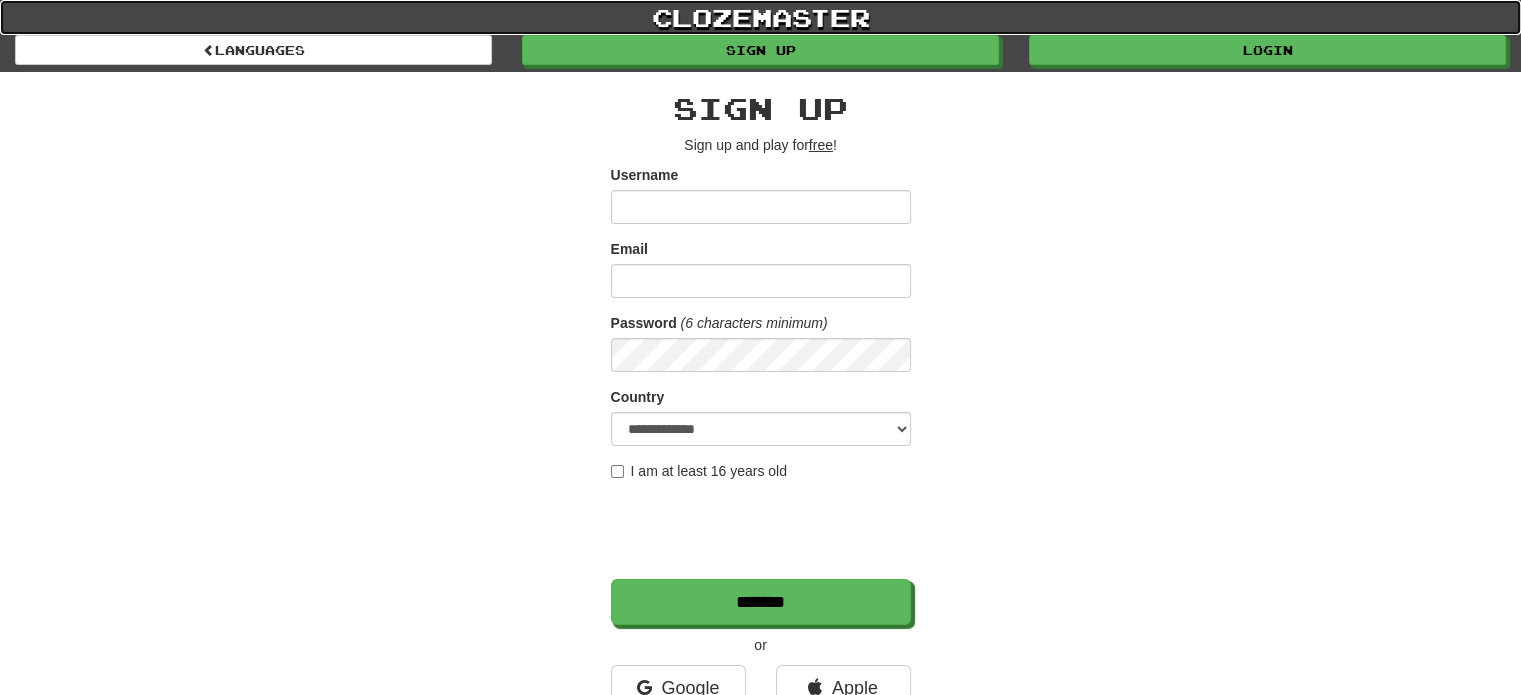 click on "clozemaster" at bounding box center (760, 17) 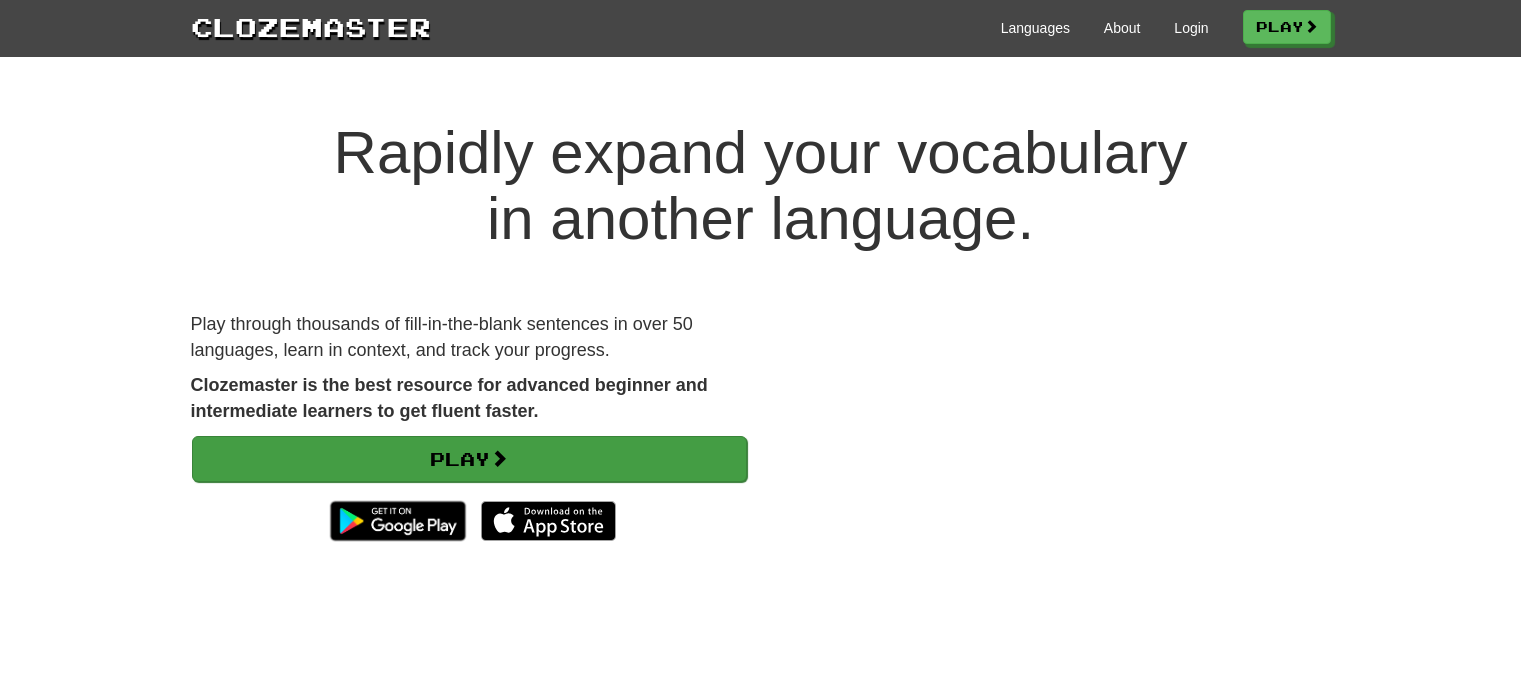 scroll, scrollTop: 0, scrollLeft: 0, axis: both 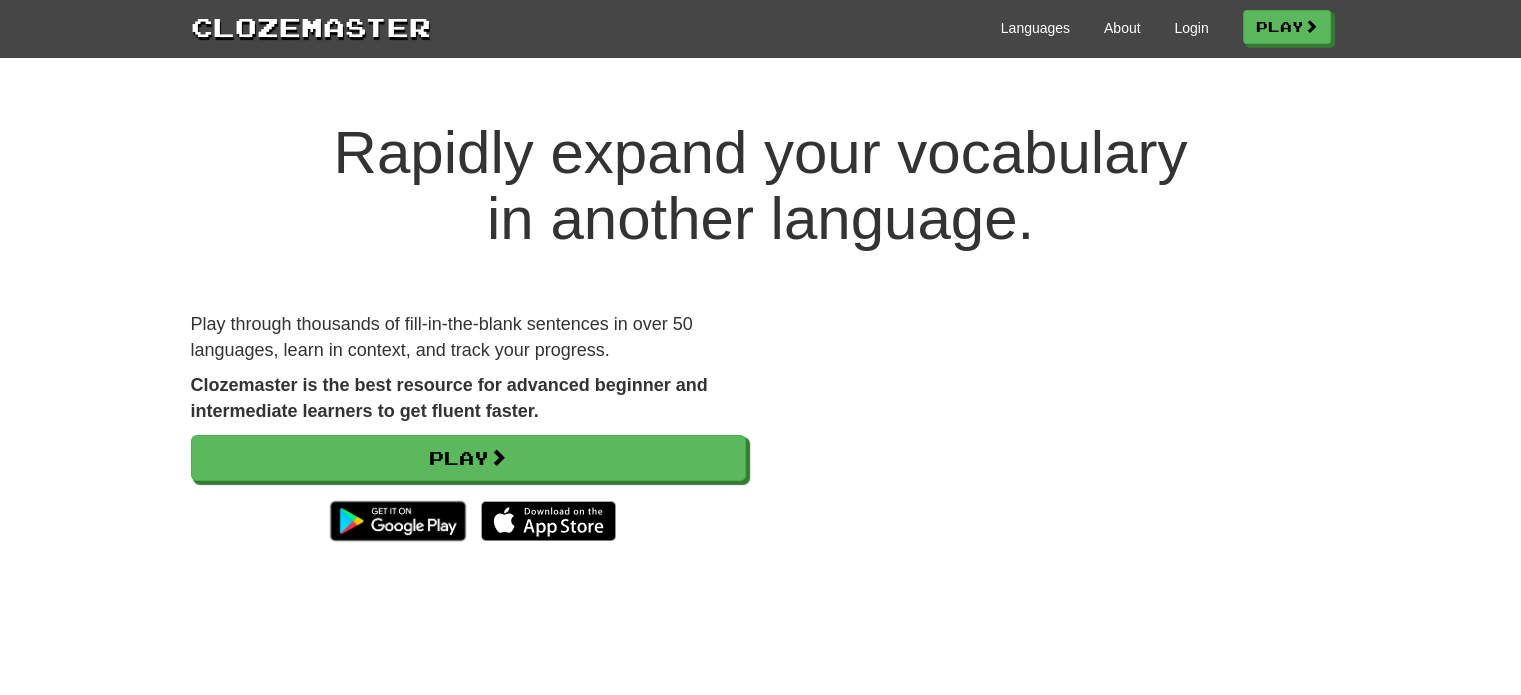 click on "Languages
About
Login
Play" at bounding box center (881, 26) 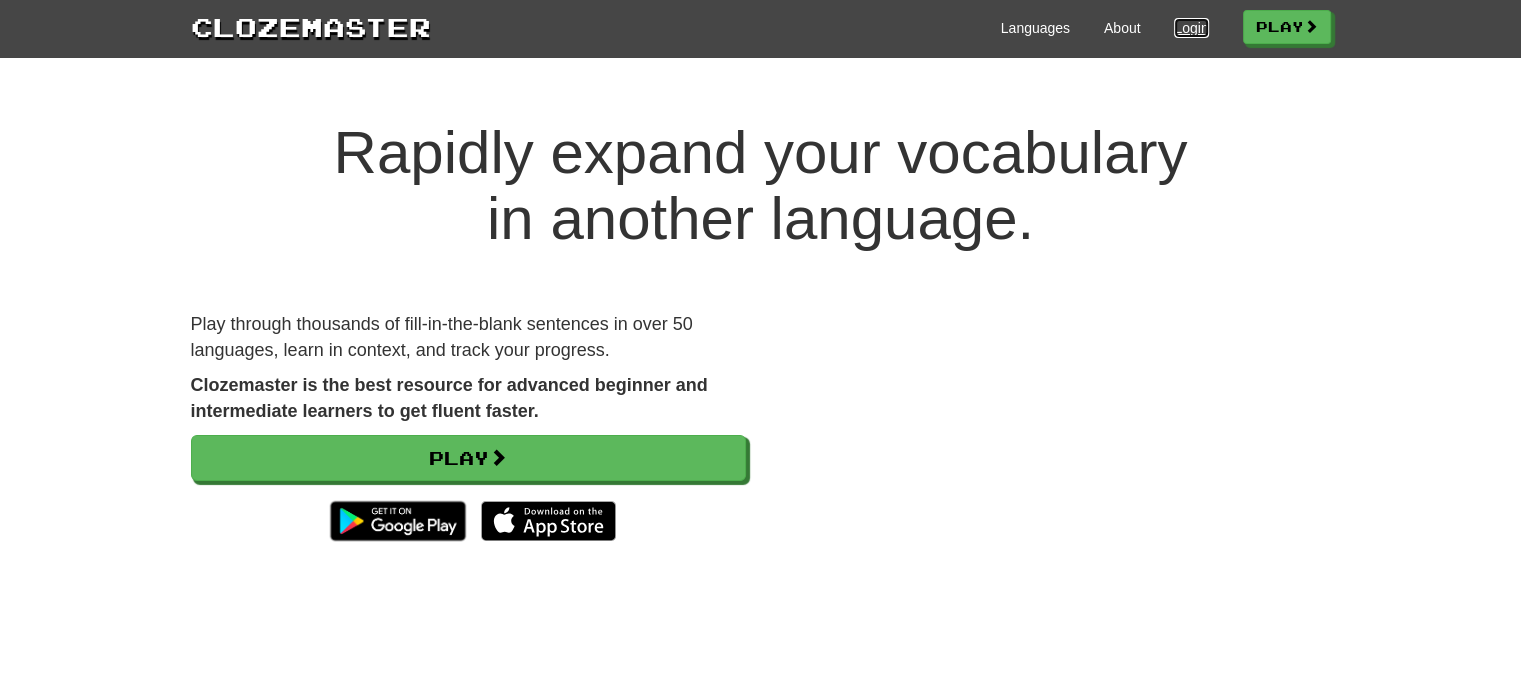 click on "Login" at bounding box center (1191, 28) 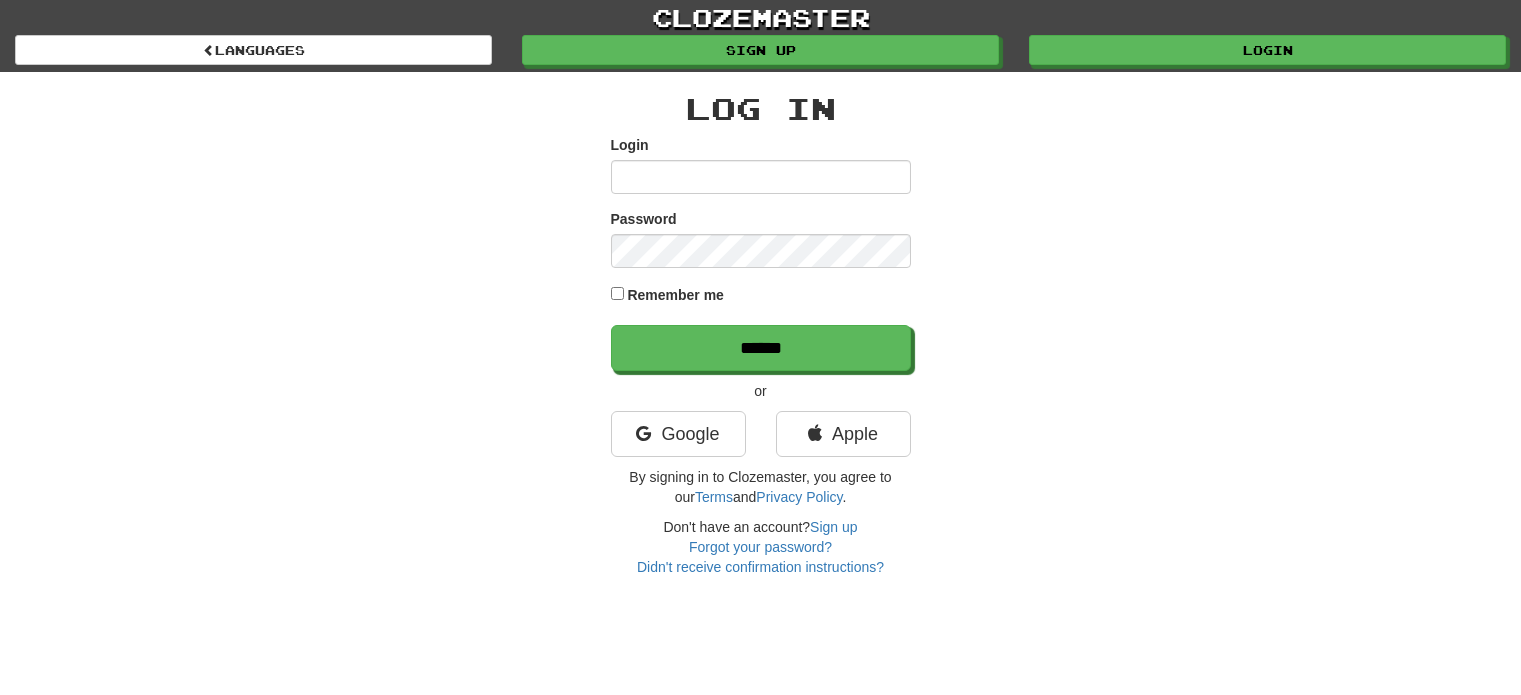scroll, scrollTop: 0, scrollLeft: 0, axis: both 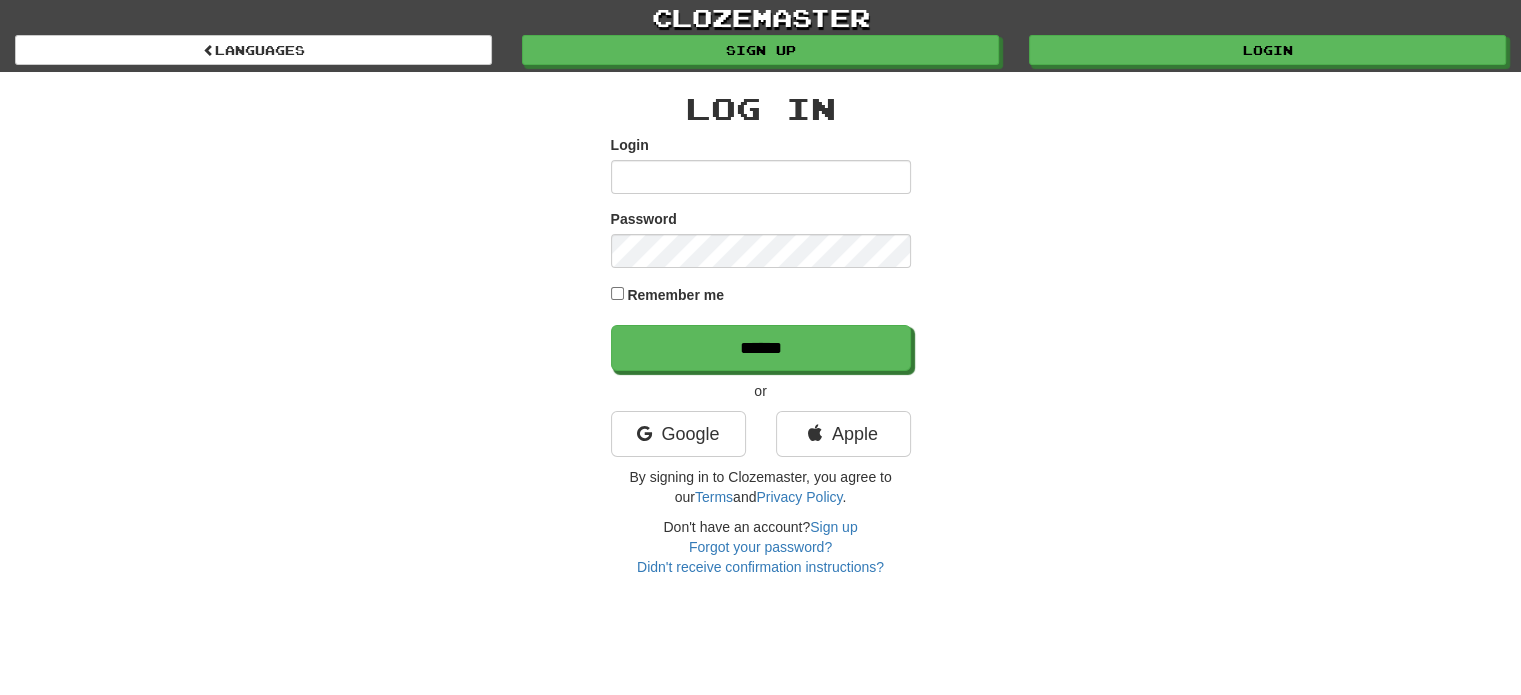 type on "******" 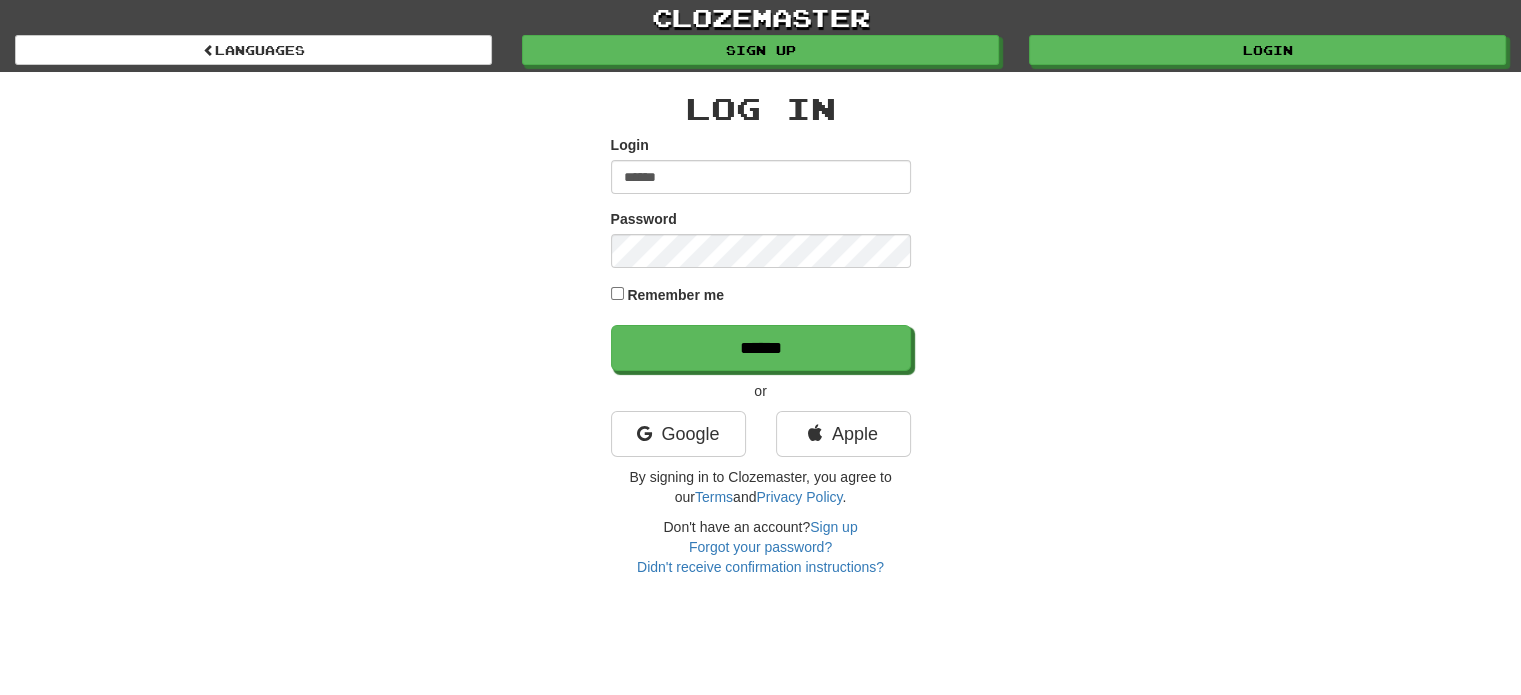 click on "Remember me" at bounding box center [761, 296] 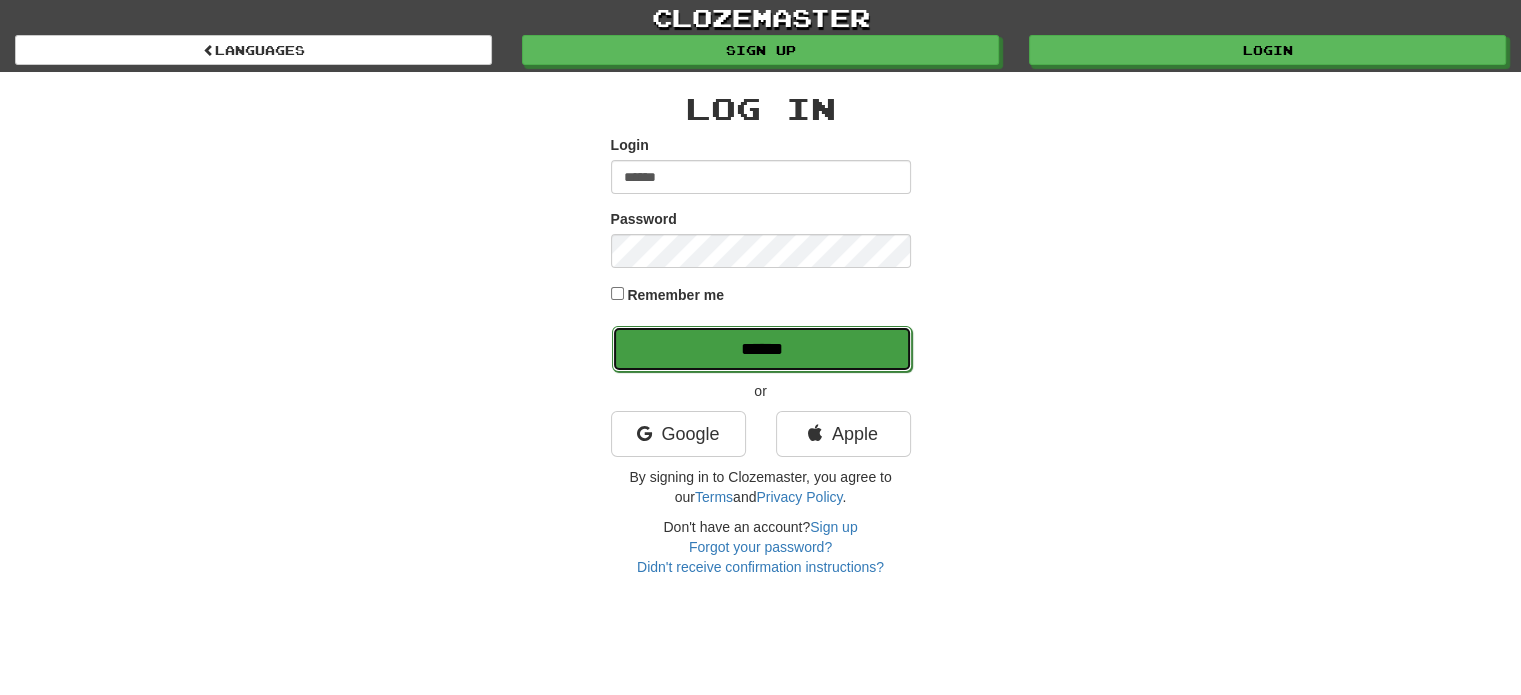 click on "******" at bounding box center [762, 349] 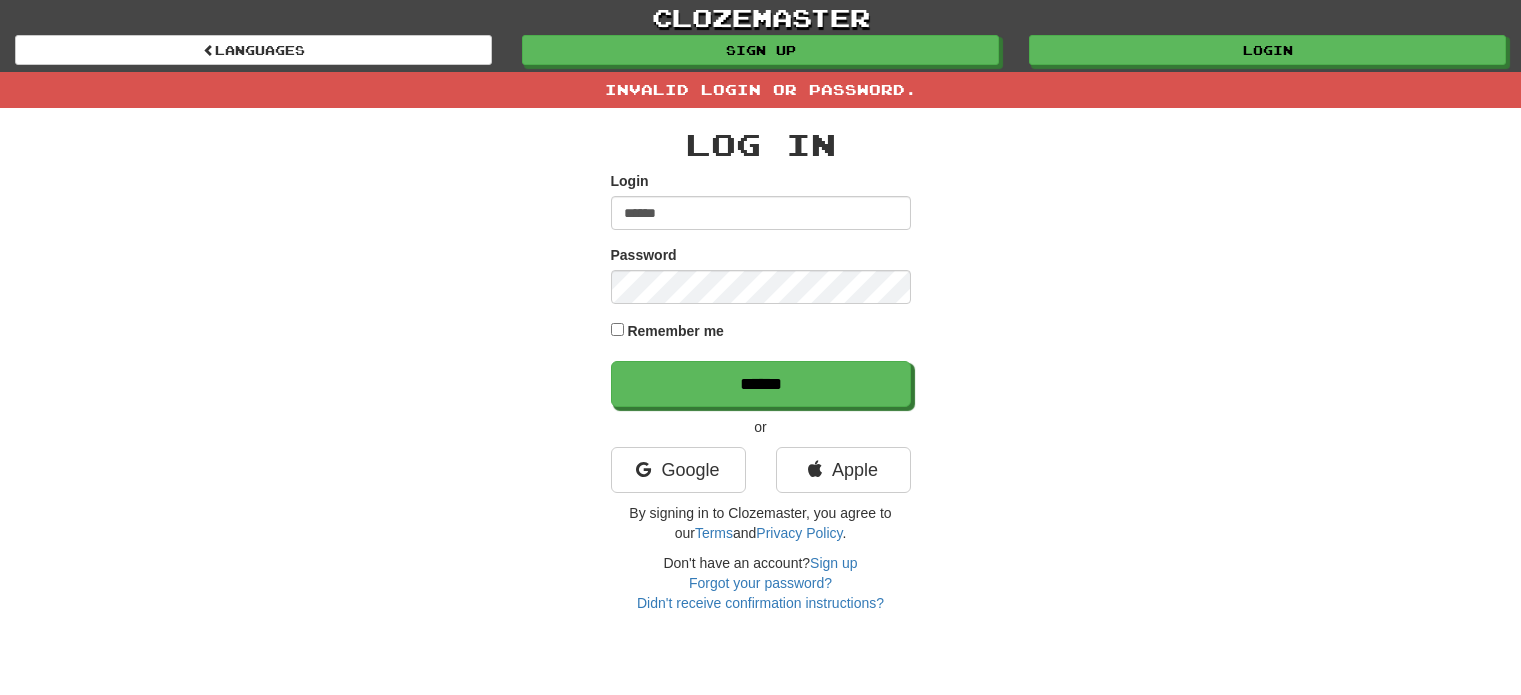 scroll, scrollTop: 0, scrollLeft: 0, axis: both 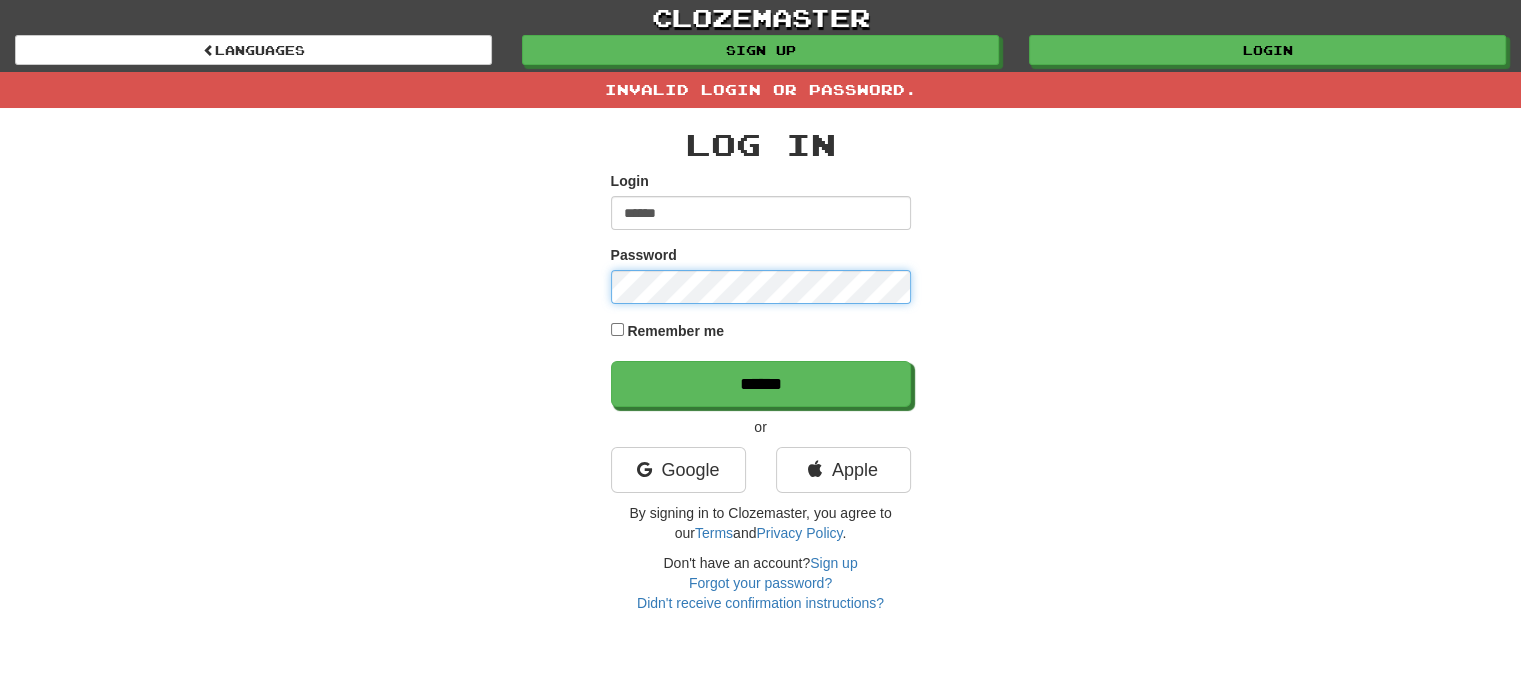 click on "Log In
Login
******
Password
Remember me
******
or
Google
Apple
By signing in to Clozemaster, you agree to our  Terms  and  Privacy Policy .
Don't have an account?  Sign up
Forgot your password?
Didn't receive confirmation instructions?" at bounding box center (761, 360) 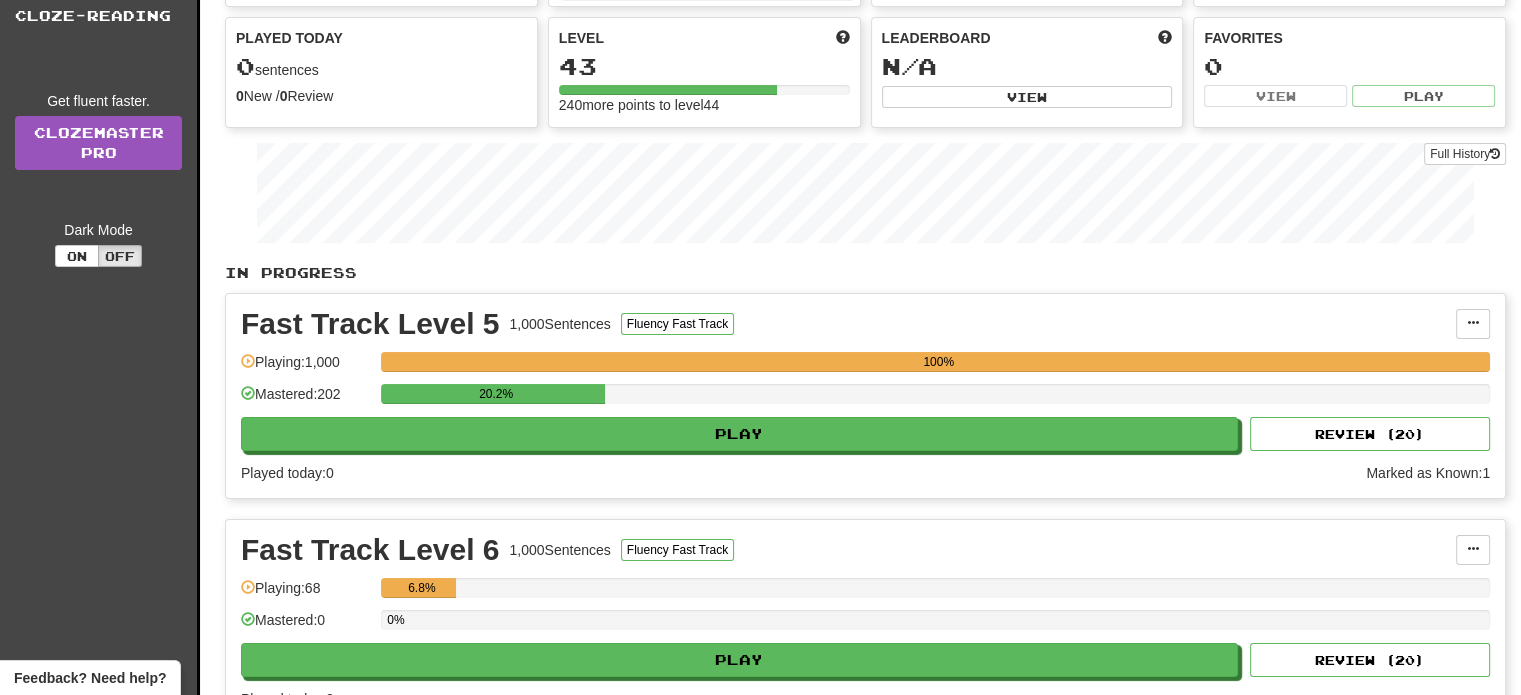 scroll, scrollTop: 400, scrollLeft: 0, axis: vertical 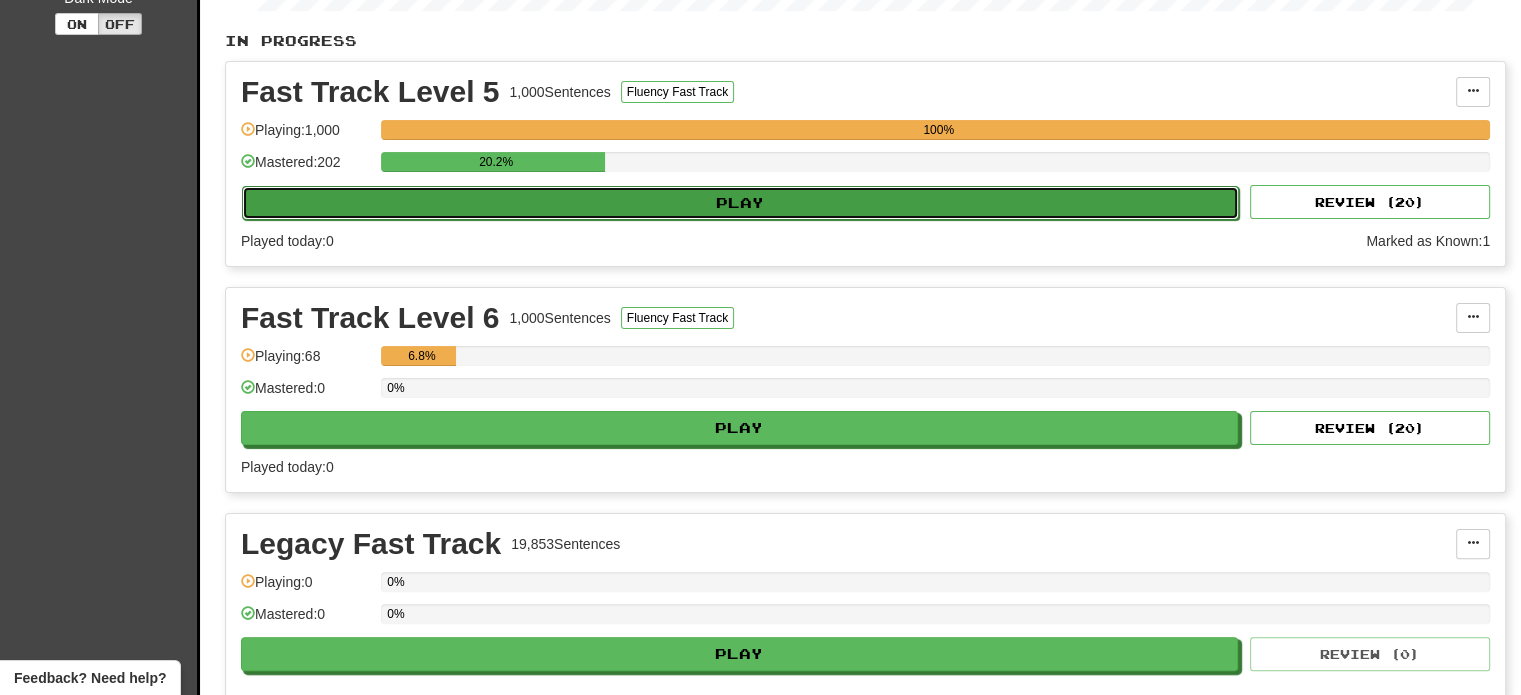 click on "Play" at bounding box center [740, 203] 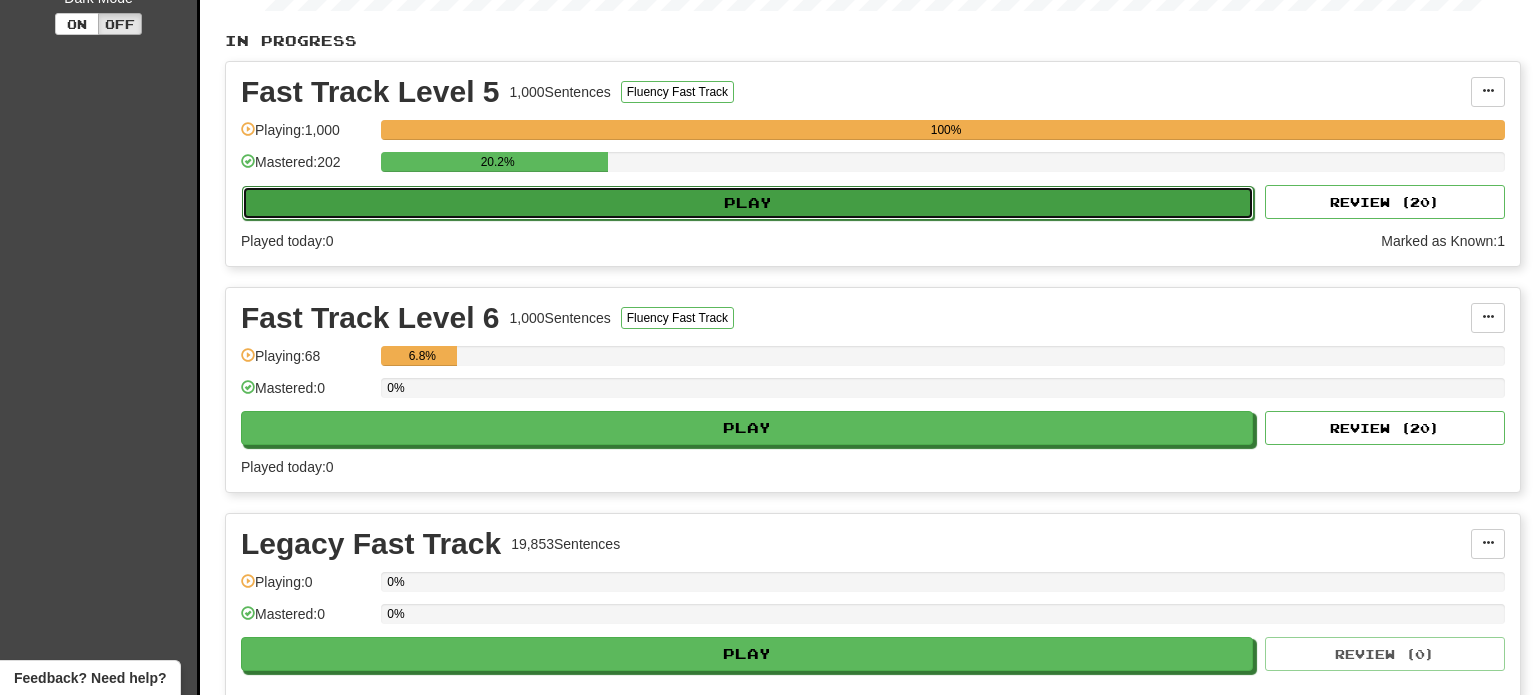 select on "**" 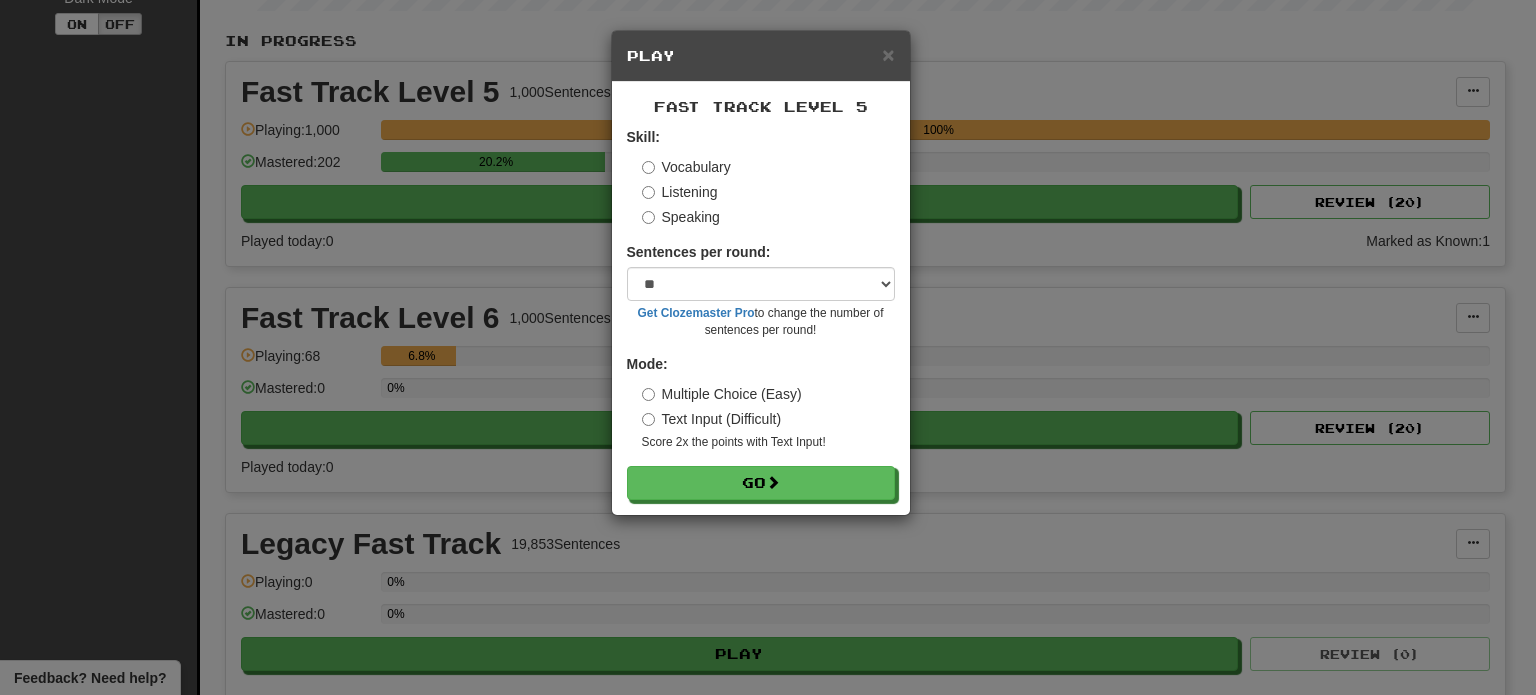 click on "Listening" at bounding box center (680, 192) 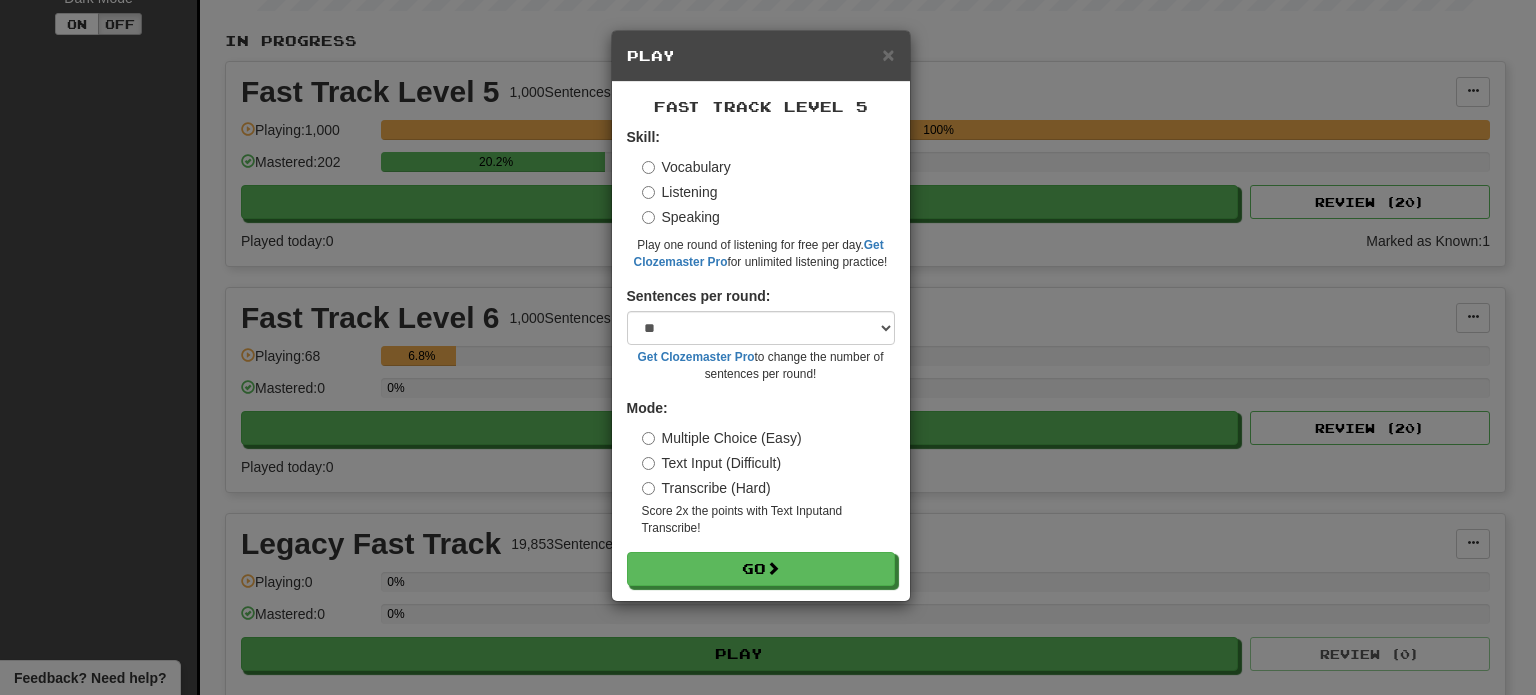 click on "Play" at bounding box center [761, 56] 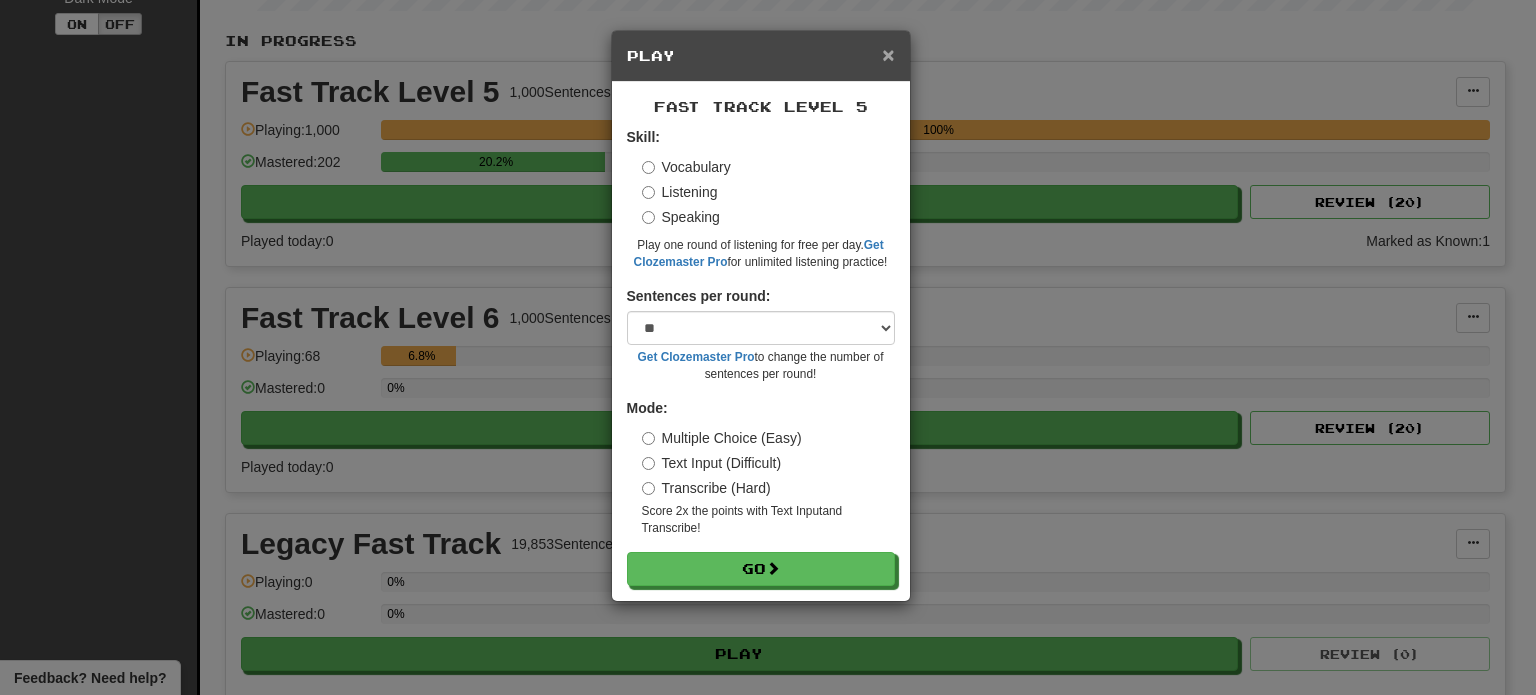 click on "×" at bounding box center (888, 54) 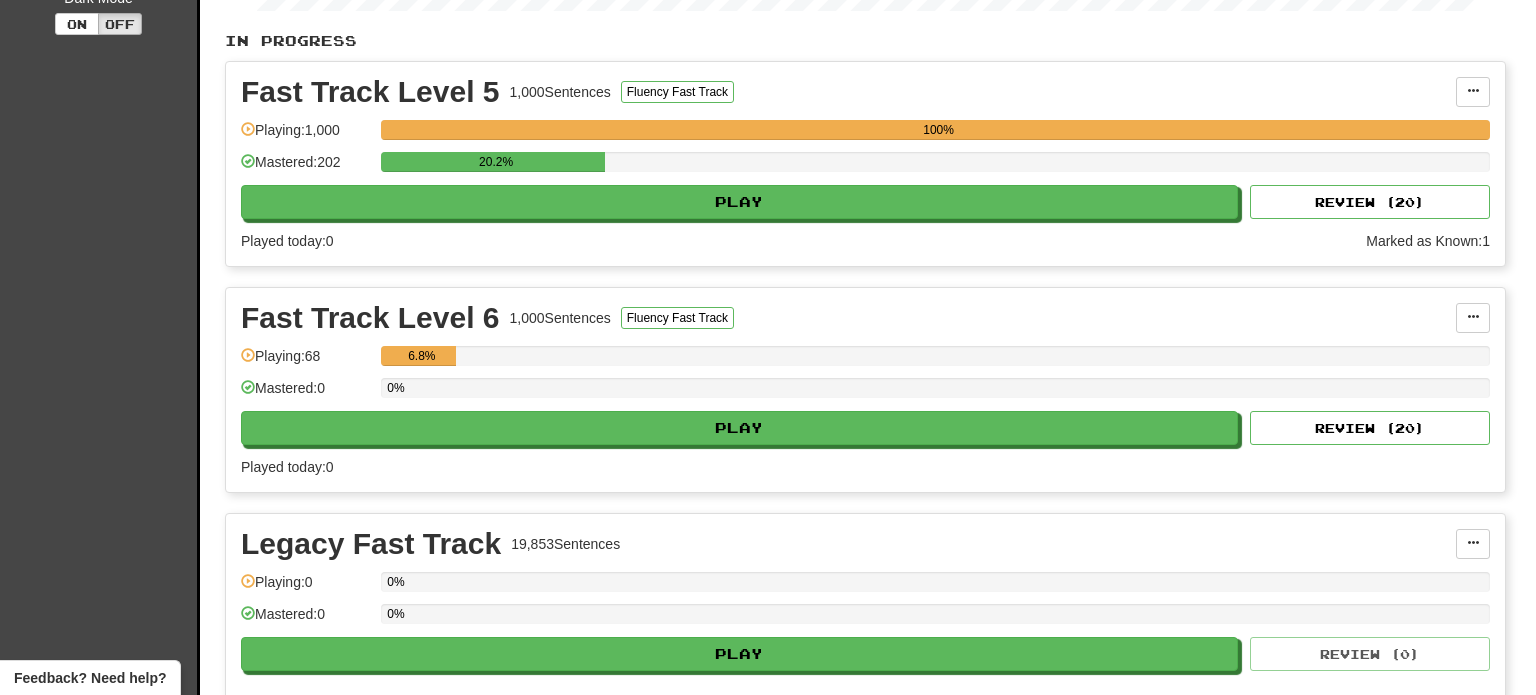 drag, startPoint x: 897, startPoint y: 53, endPoint x: 887, endPoint y: 61, distance: 12.806249 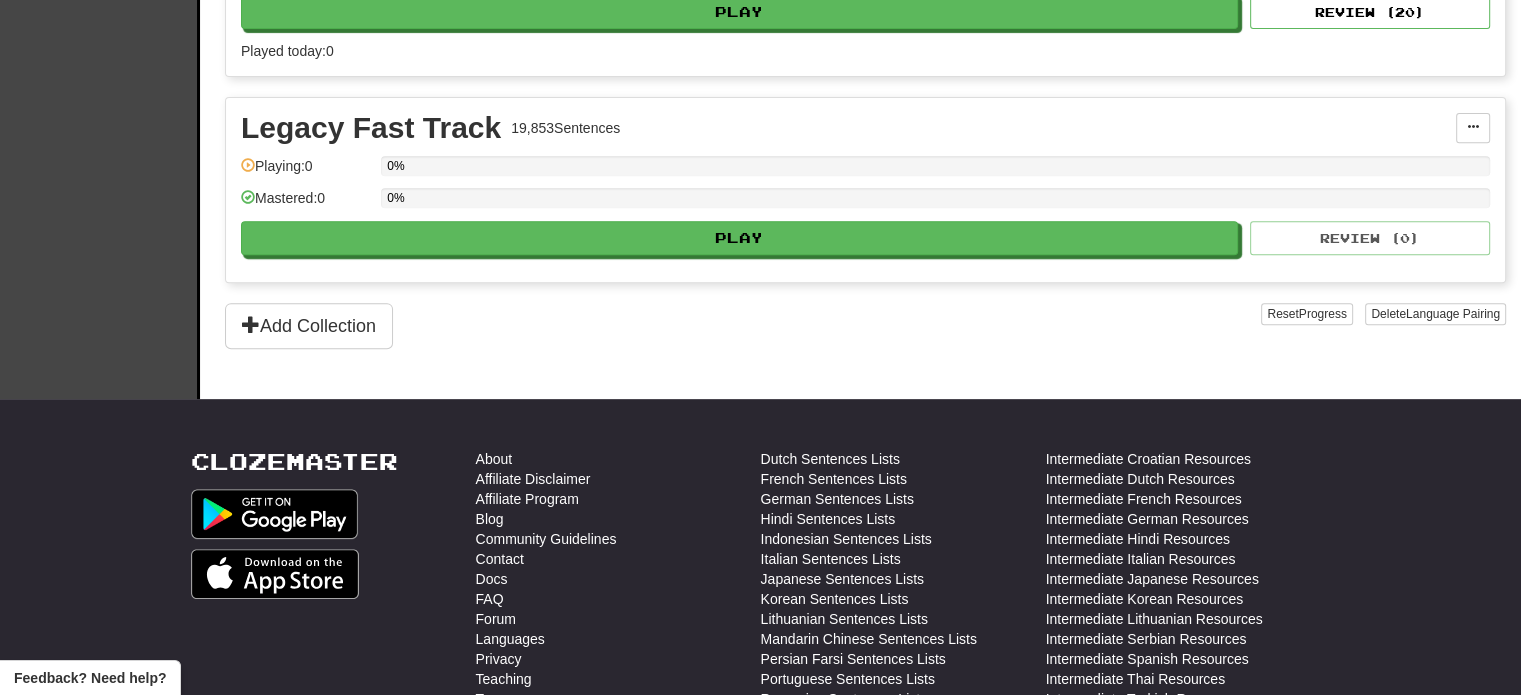scroll, scrollTop: 907, scrollLeft: 0, axis: vertical 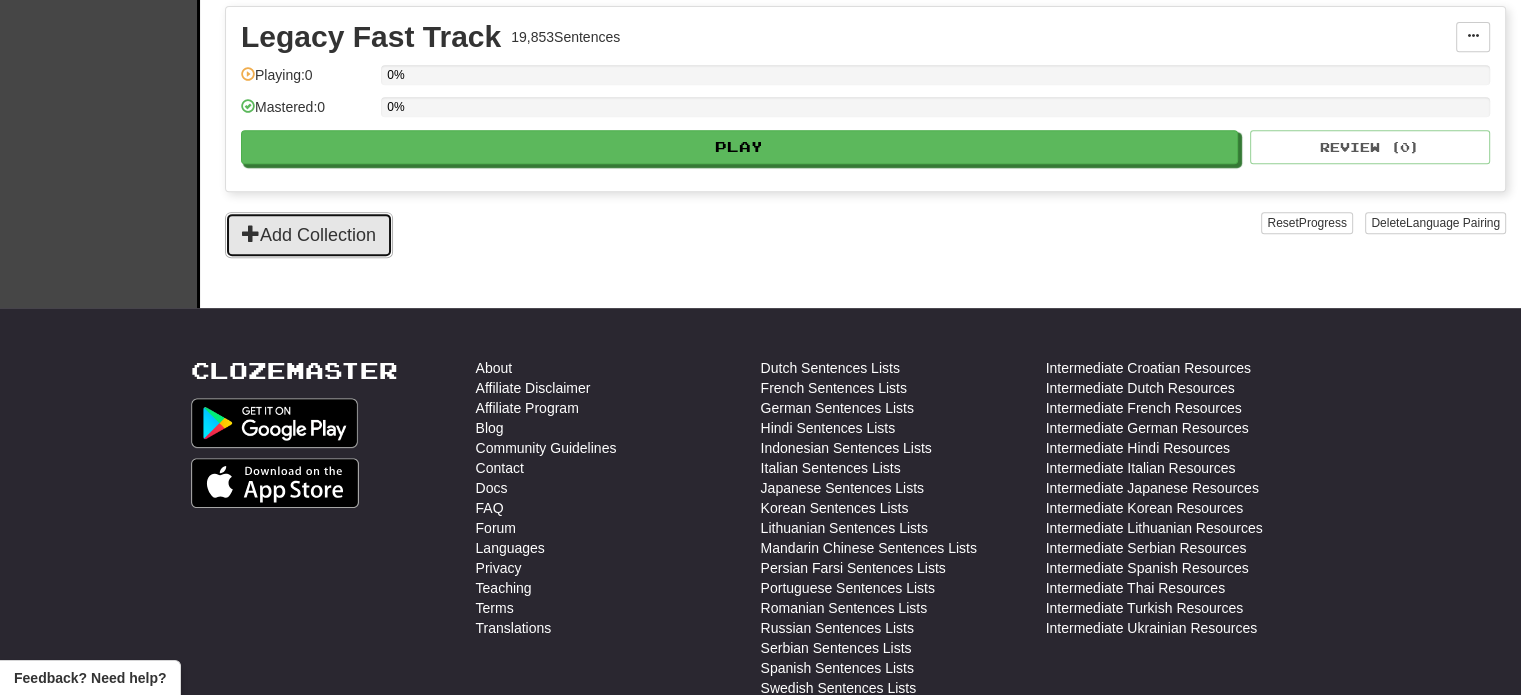 click on "Add Collection" at bounding box center [309, 235] 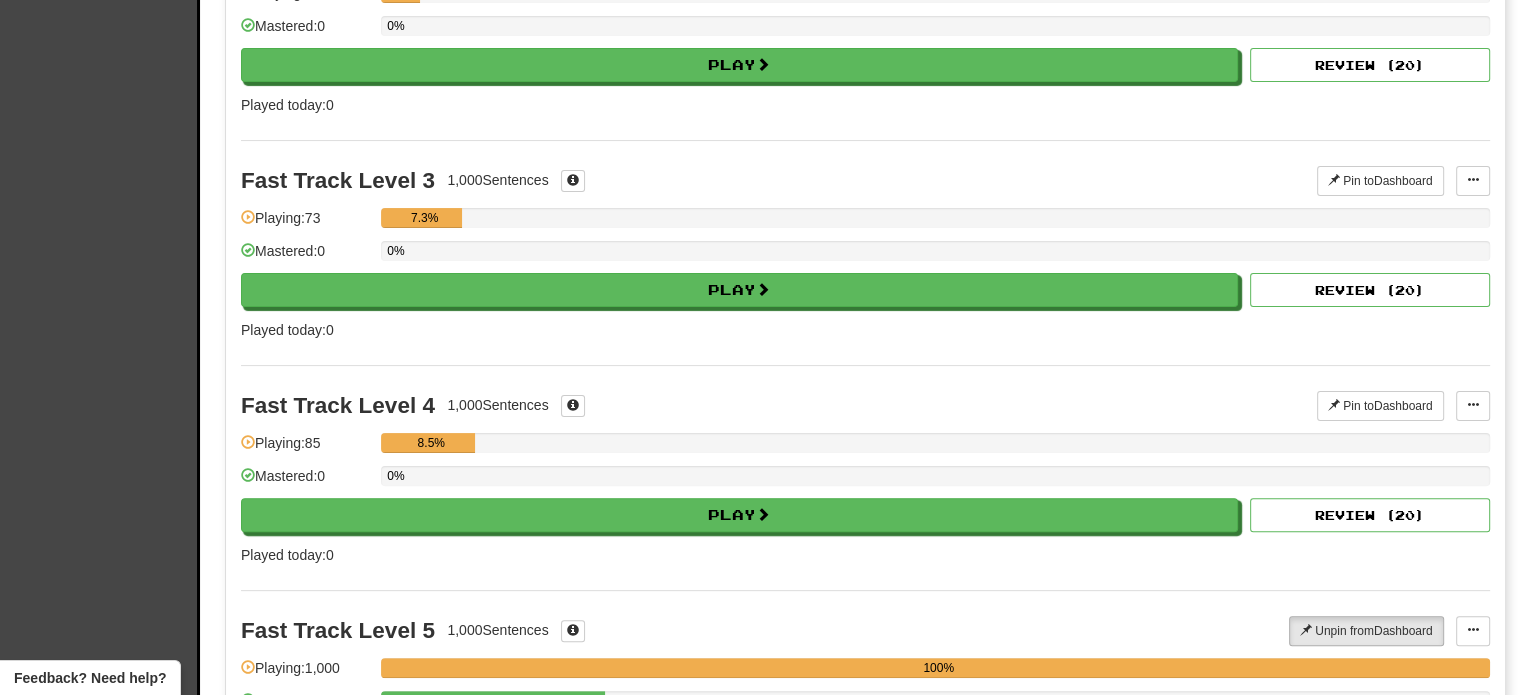 scroll, scrollTop: 533, scrollLeft: 0, axis: vertical 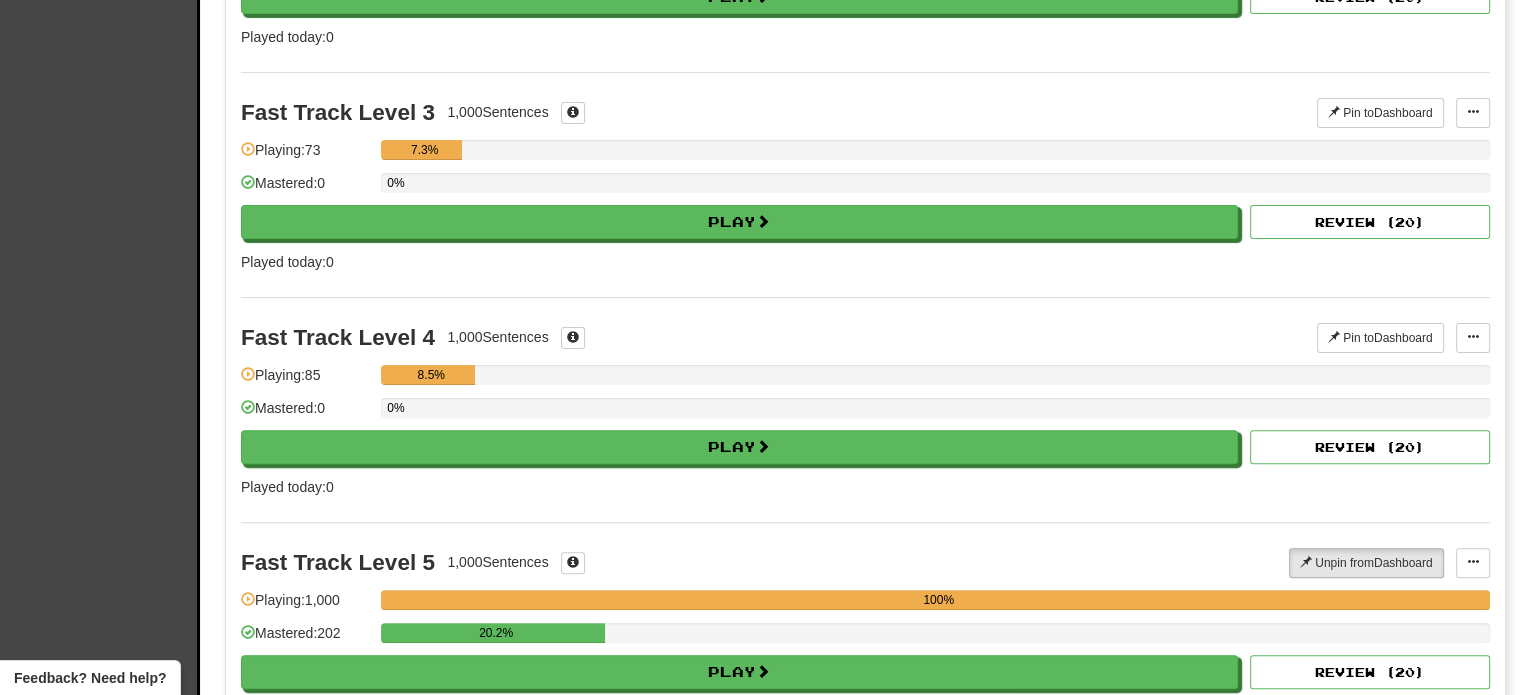 click on "Fast Track Level 3 1,000  Sentences   Pin to  Dashboard   Pin to  Dashboard Manage Sentences  Playing:  73 7.3%  Mastered:  0 0% Play  Review ( 20 ) Played today:  0" at bounding box center [865, 184] 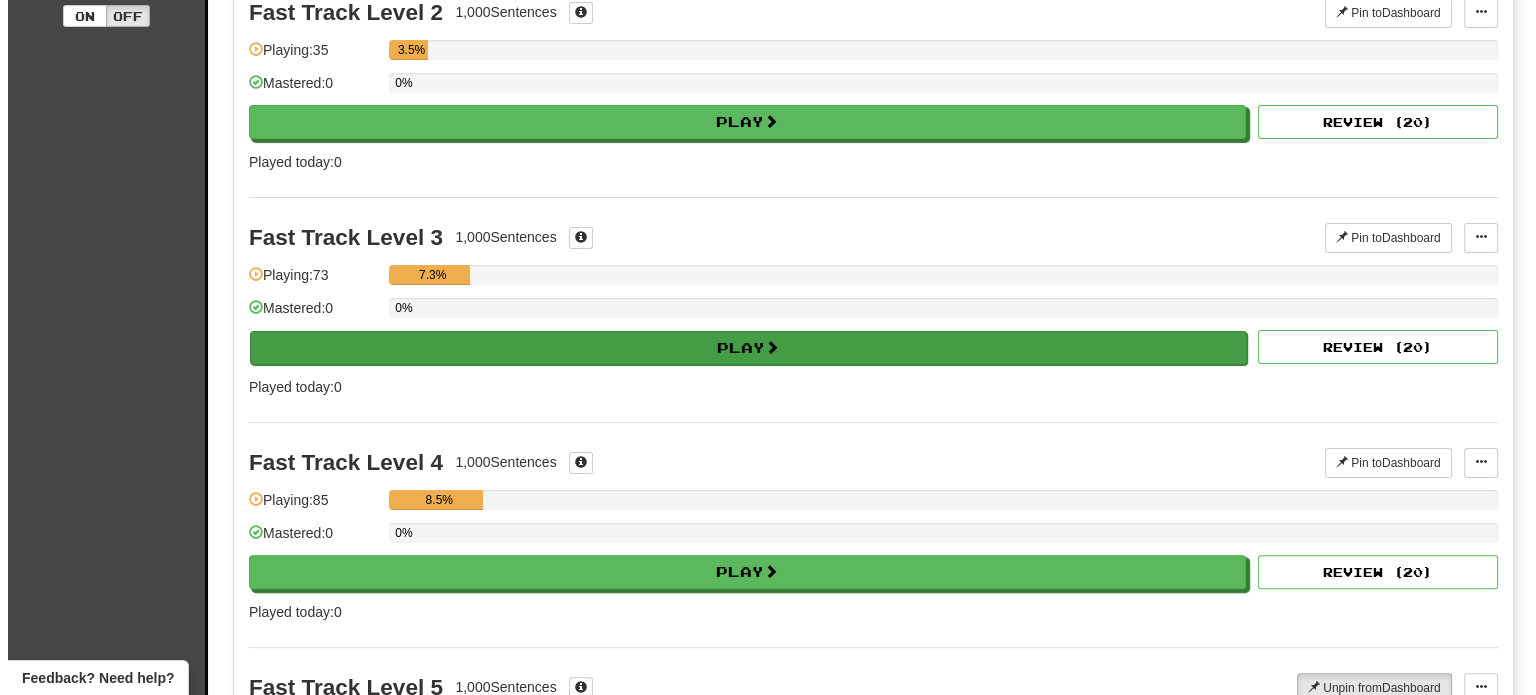 scroll, scrollTop: 400, scrollLeft: 0, axis: vertical 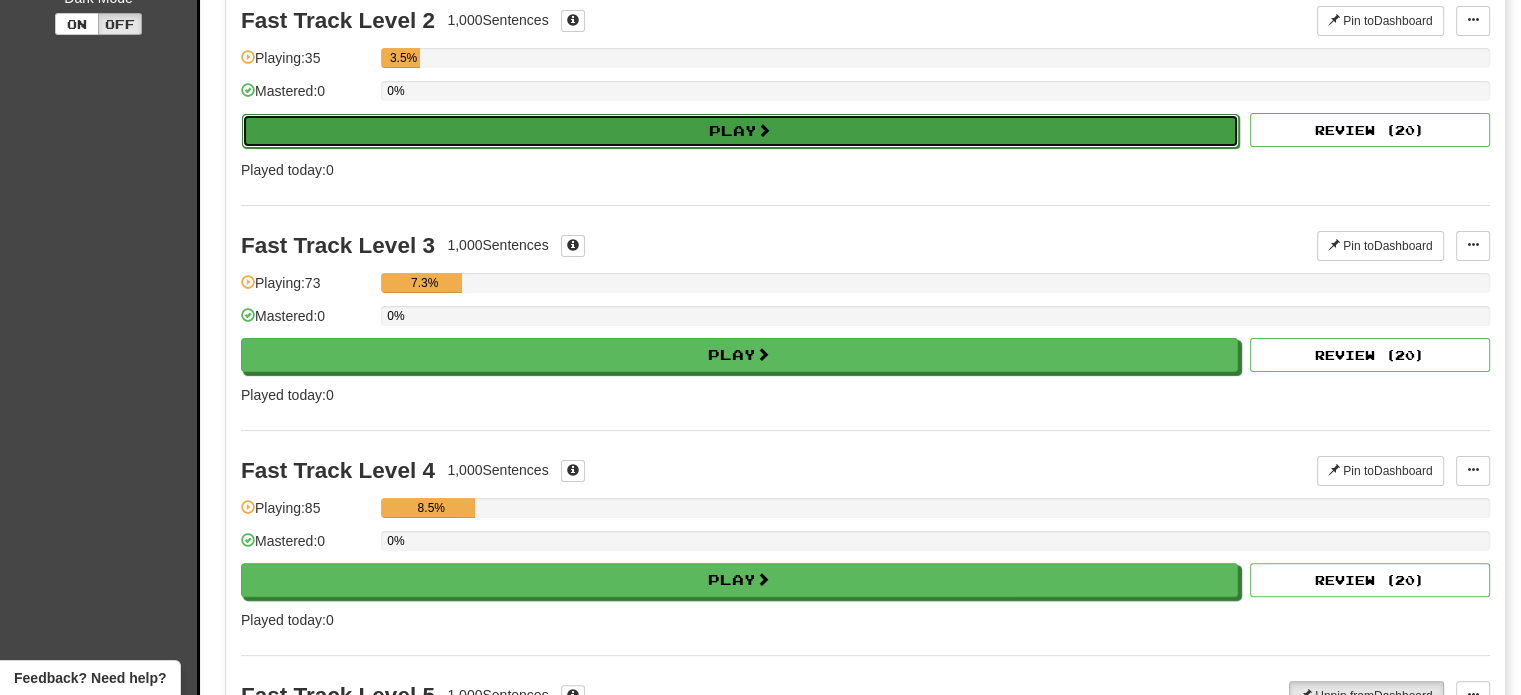 click on "Play" at bounding box center (740, 131) 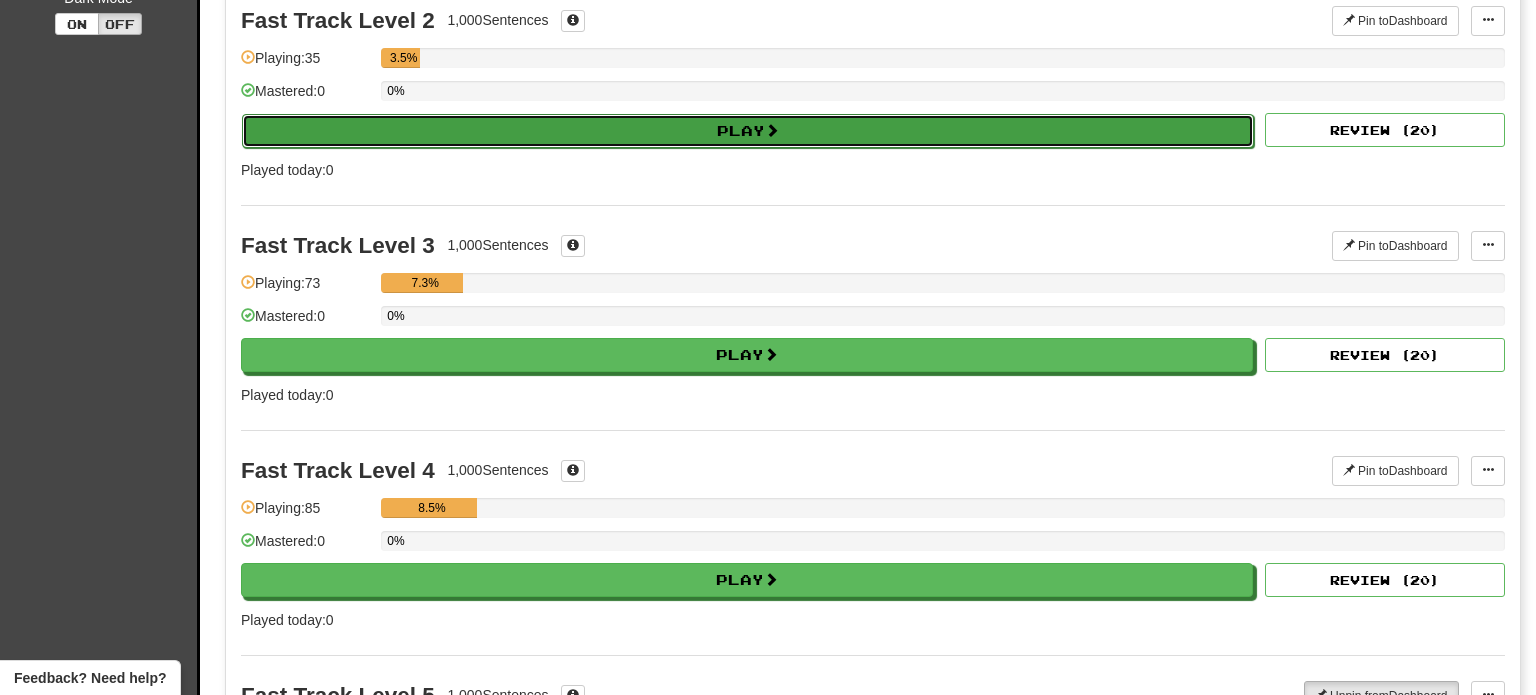 select on "**" 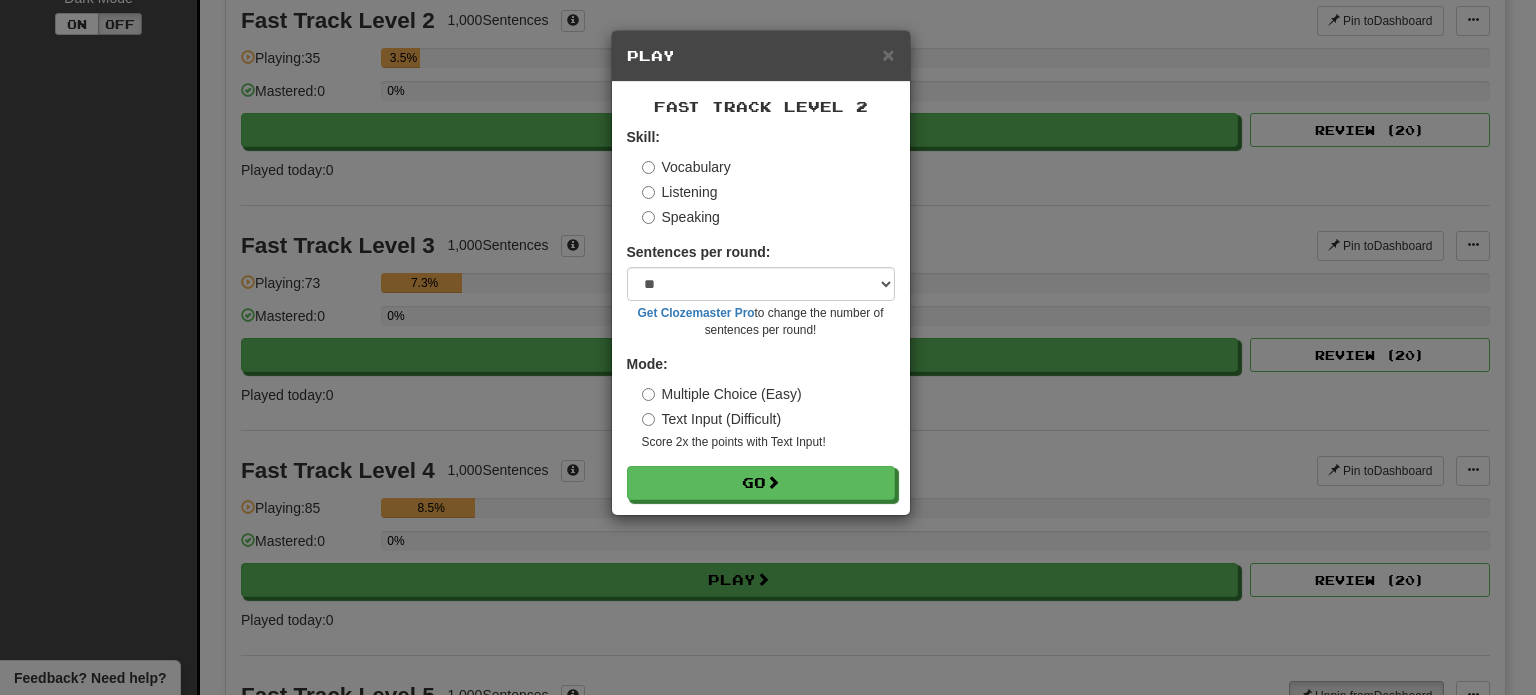 click on "Listening" at bounding box center (680, 192) 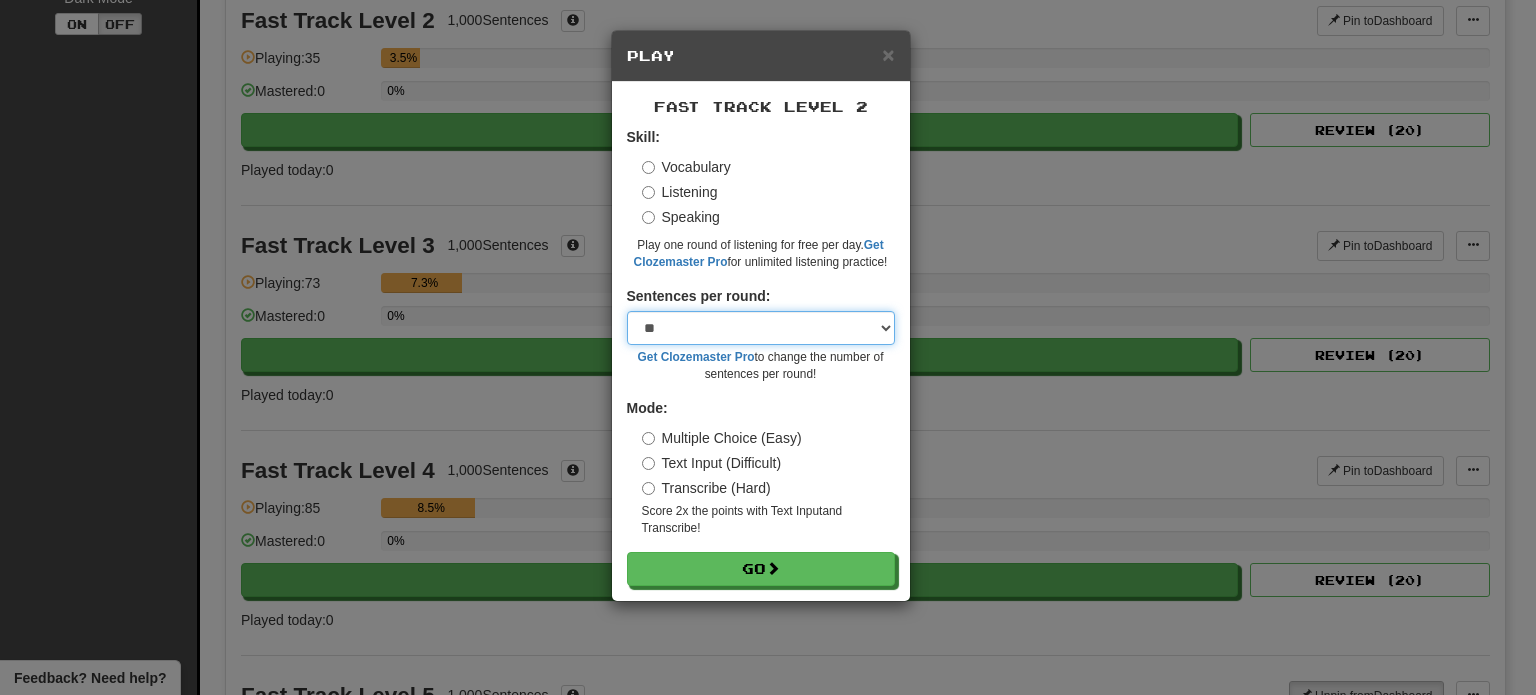 click on "* ** ** ** ** ** *** ********" at bounding box center (761, 328) 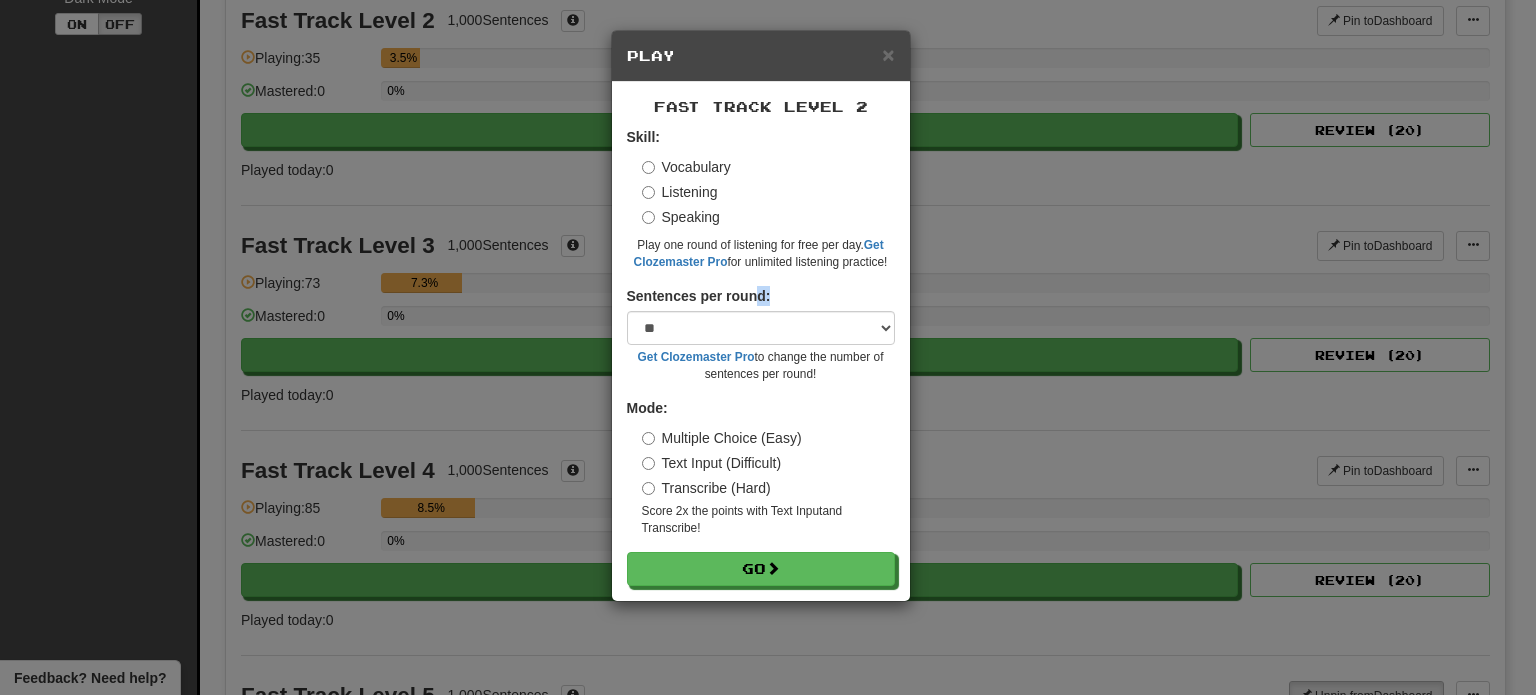 drag, startPoint x: 756, startPoint y: 303, endPoint x: 767, endPoint y: 329, distance: 28.231188 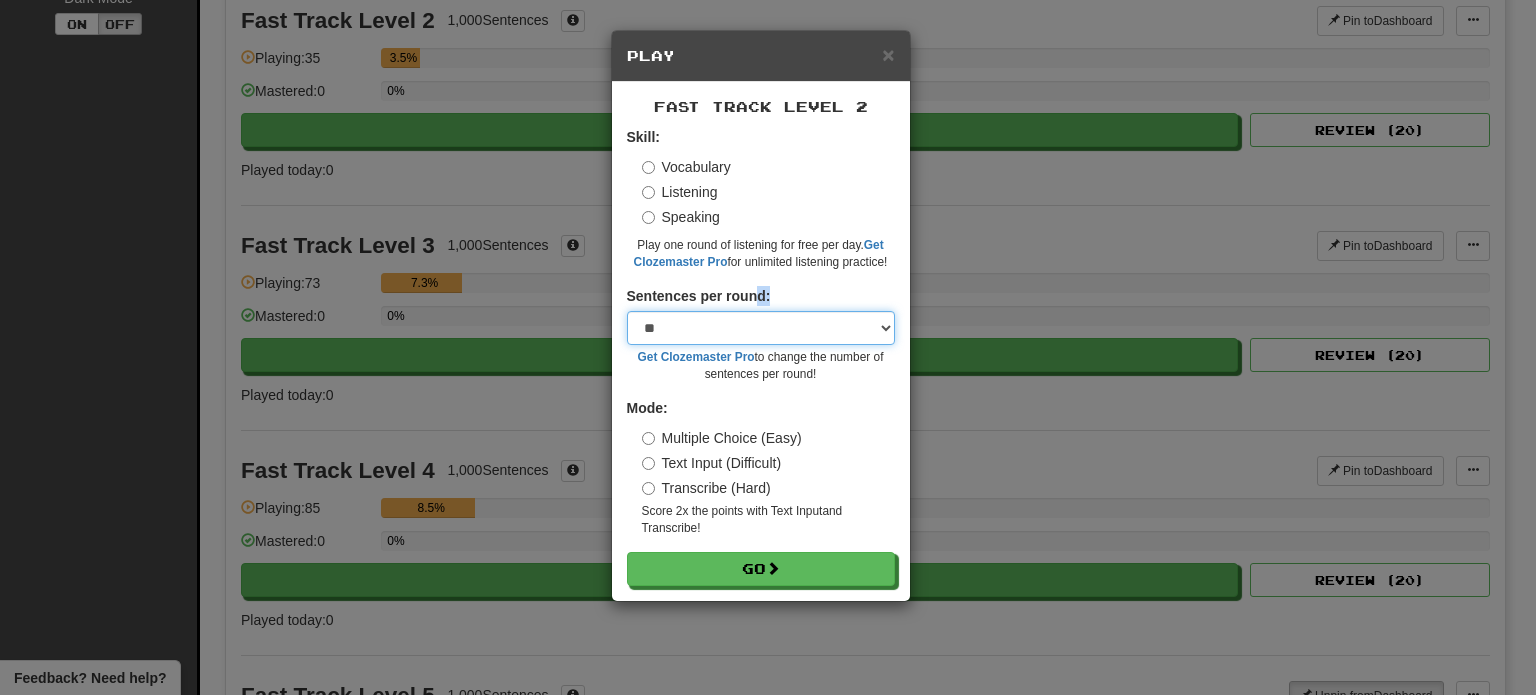 click on "* ** ** ** ** ** *** ********" at bounding box center (761, 328) 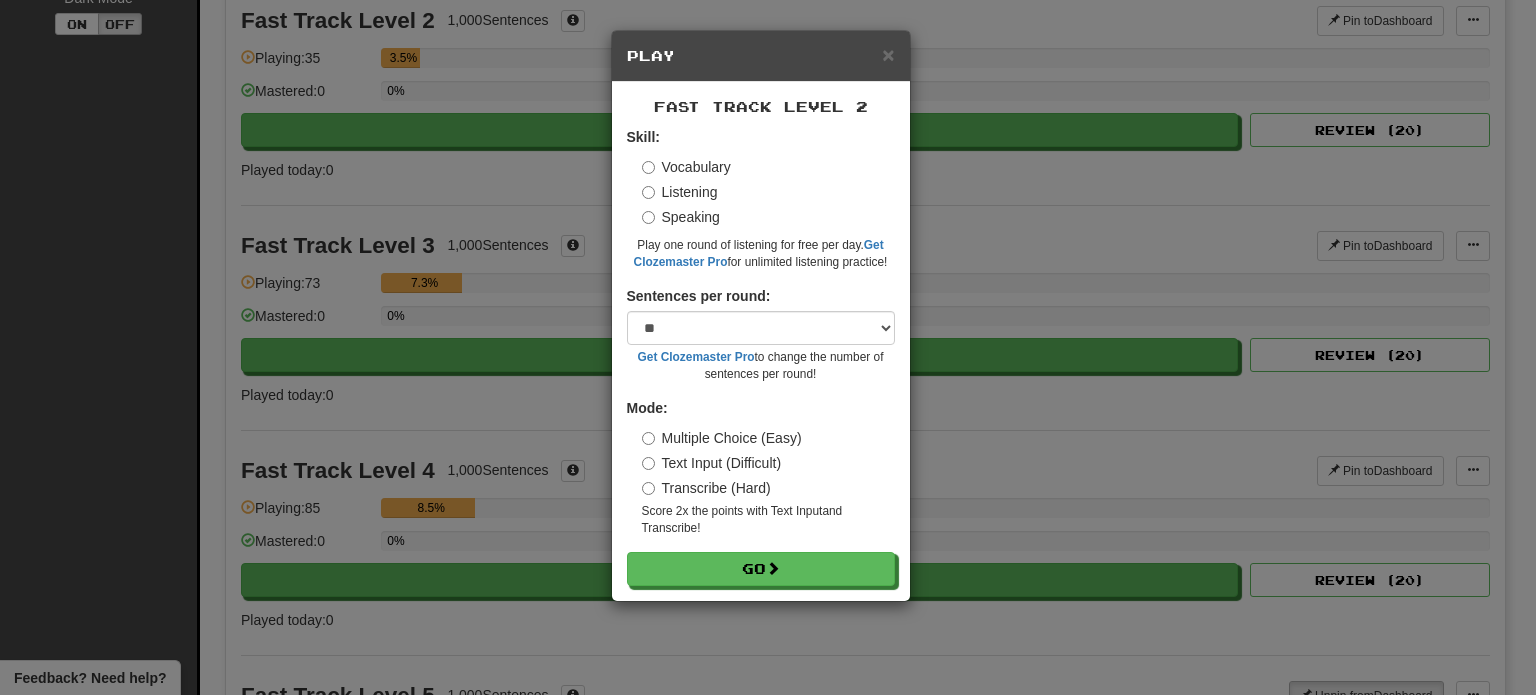 click on "Mode: Multiple Choice (Easy) Text Input (Difficult) Transcribe (Hard) Score 2x the points with Text Input  and Transcribe !" at bounding box center (761, 467) 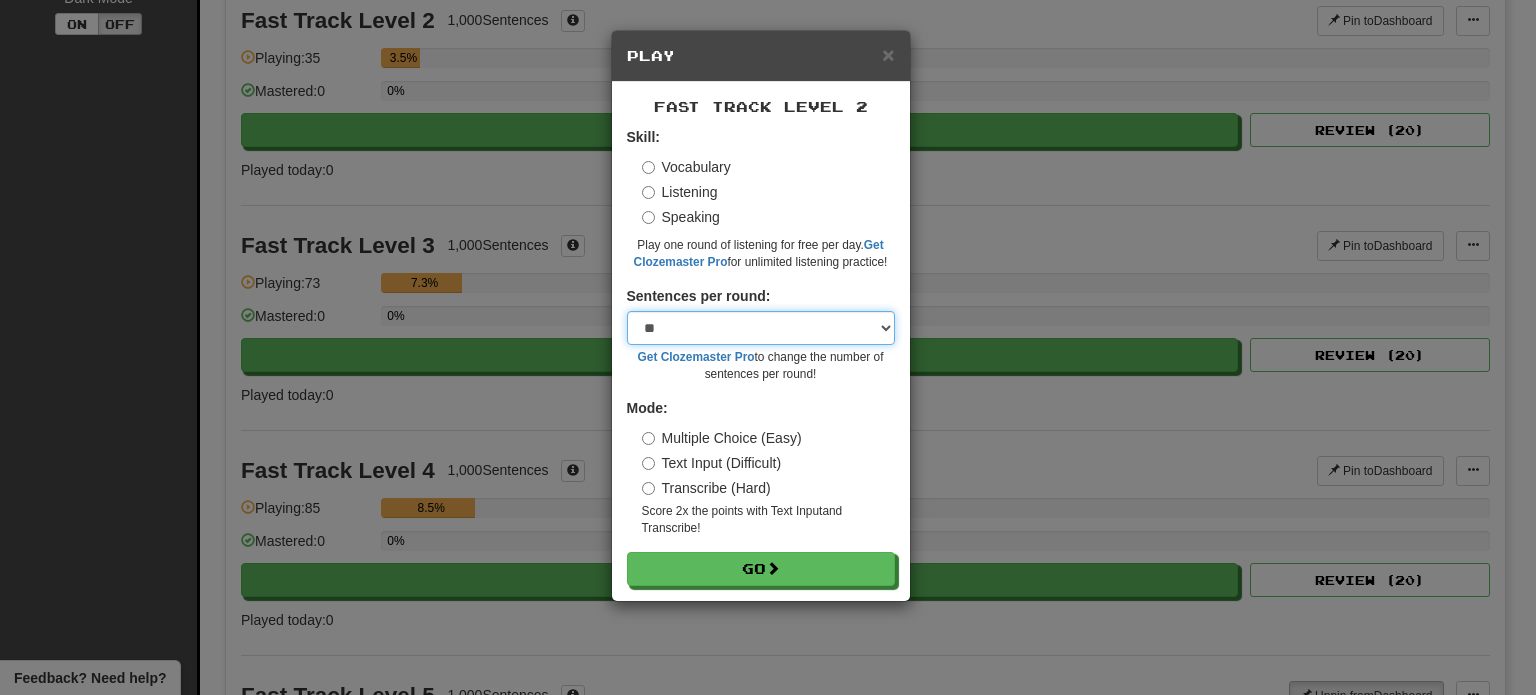 drag, startPoint x: 734, startPoint y: 326, endPoint x: 734, endPoint y: 337, distance: 11 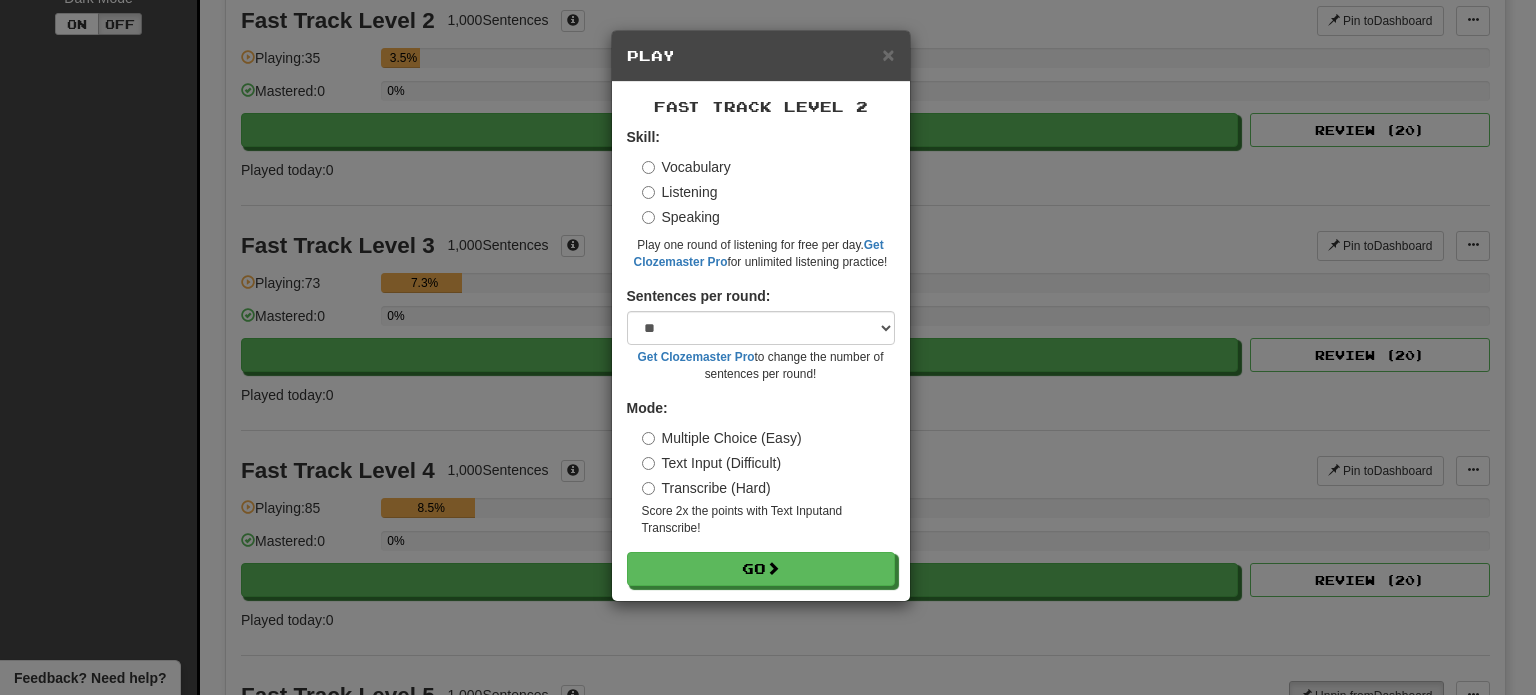 click on "Skill: Vocabulary Listening Speaking Play one round of listening for free per day.  Get Clozemaster Pro  for unlimited listening practice! Sentences per round: * ** ** ** ** ** *** ******** Get Clozemaster Pro  to change the number of sentences per round! Mode: Multiple Choice (Easy) Text Input (Difficult) Transcribe (Hard) Score 2x the points with Text Input  and Transcribe ! Go" at bounding box center (761, 356) 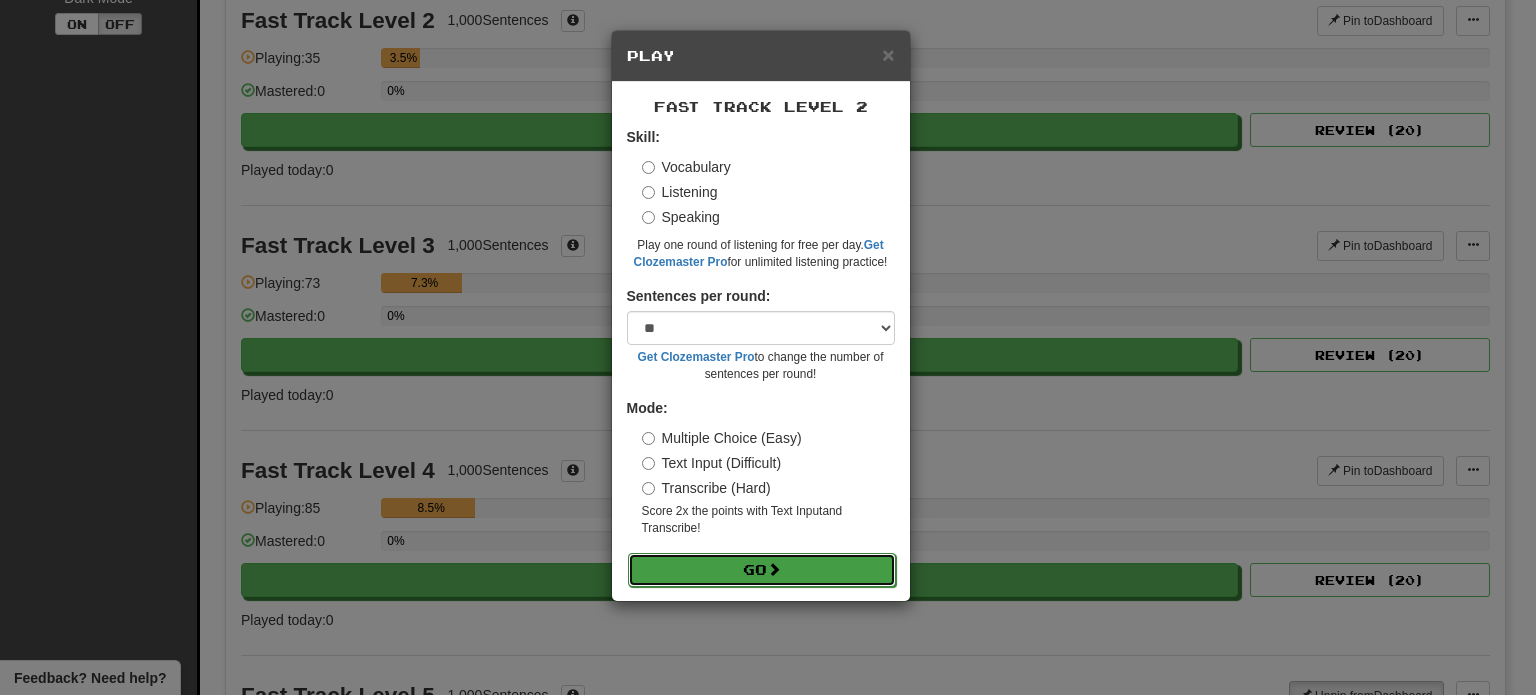 click at bounding box center (774, 569) 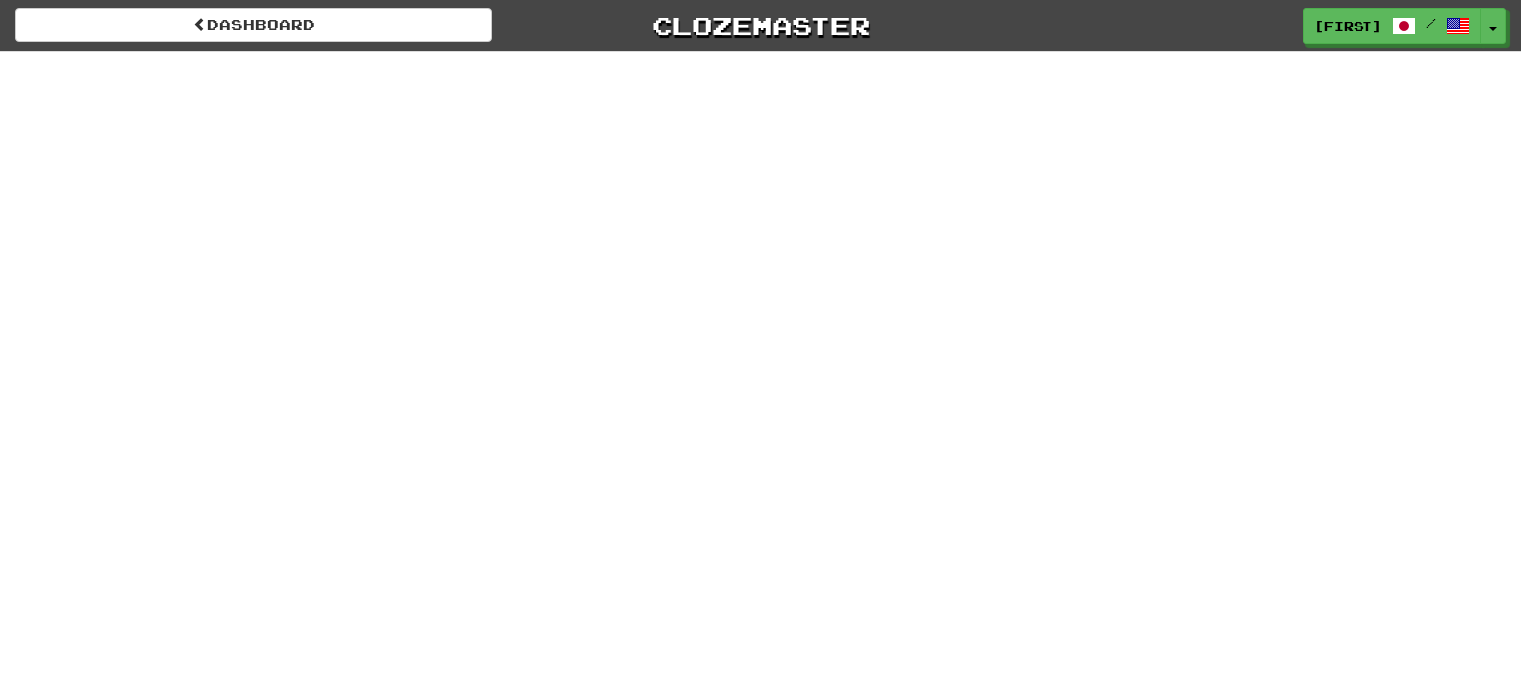 scroll, scrollTop: 0, scrollLeft: 0, axis: both 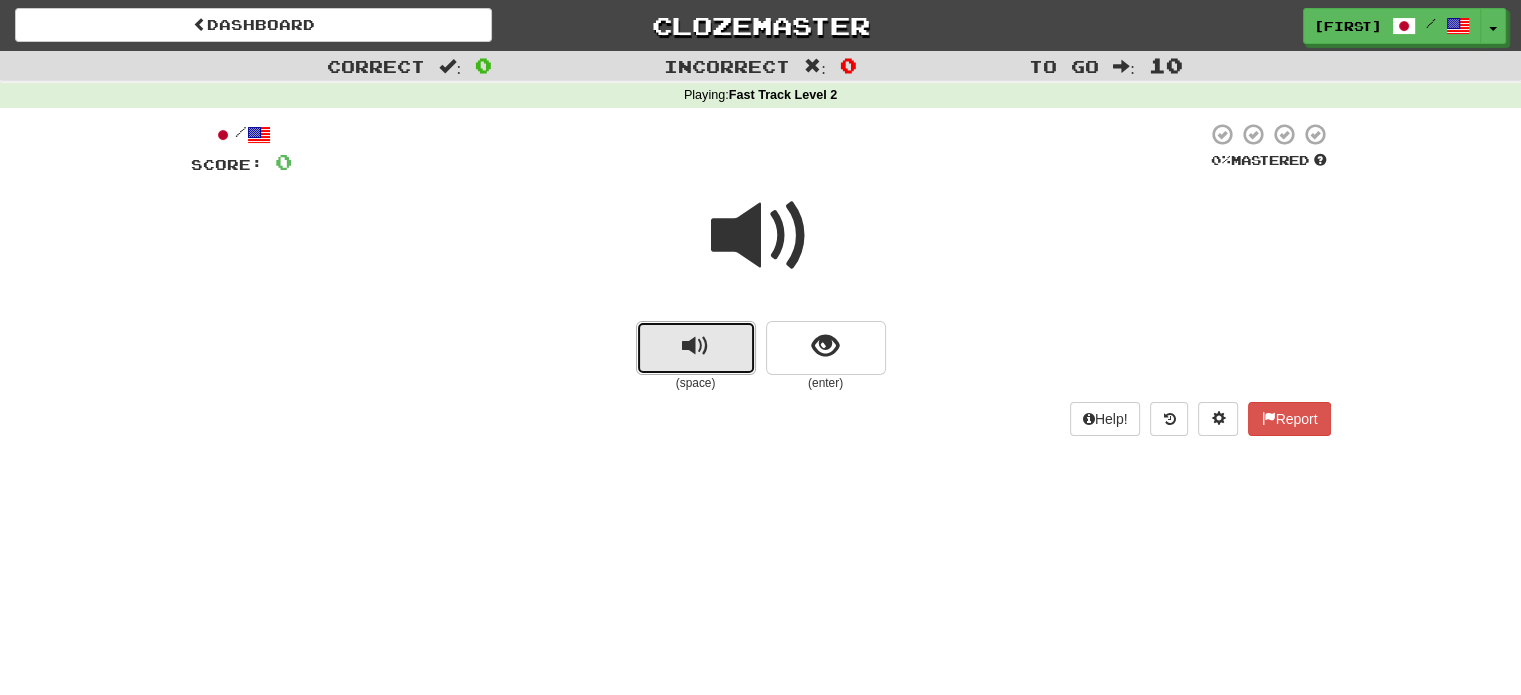 click at bounding box center [695, 346] 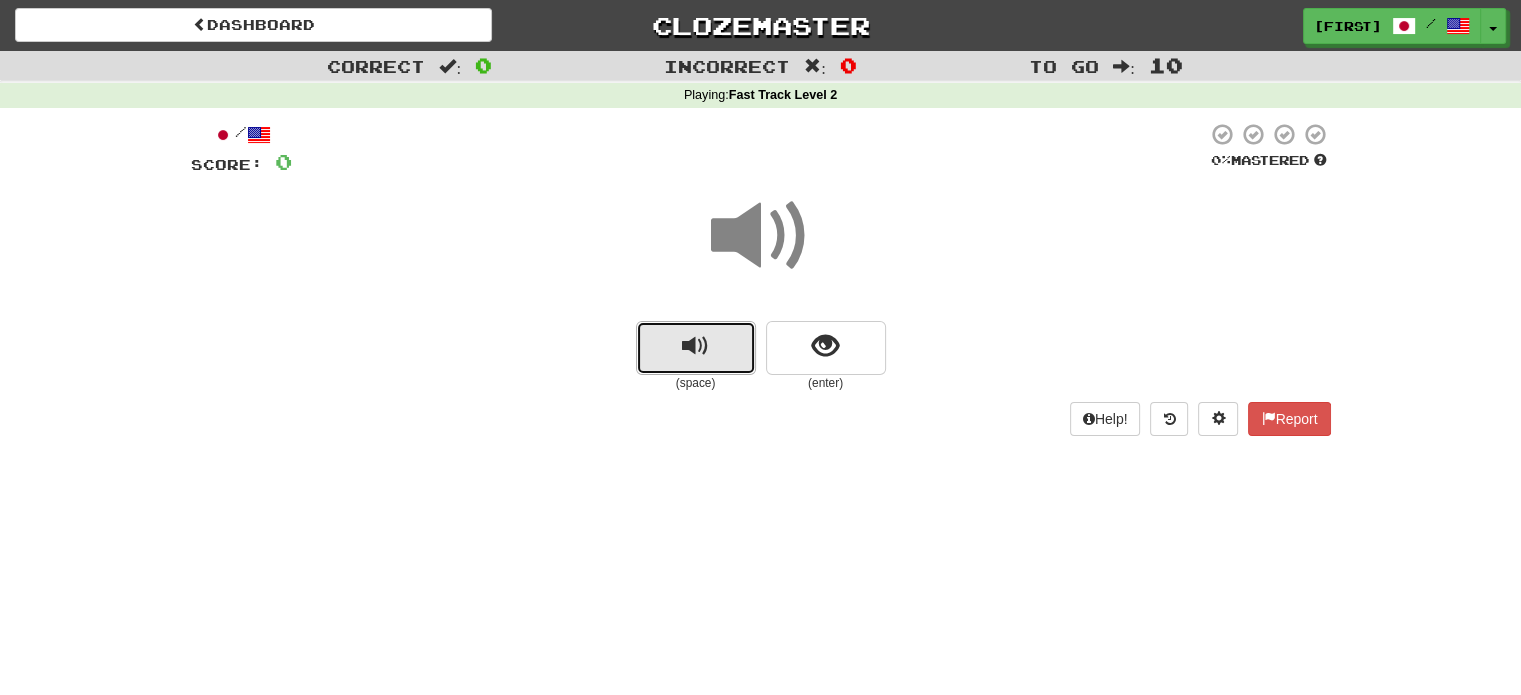 click at bounding box center (696, 348) 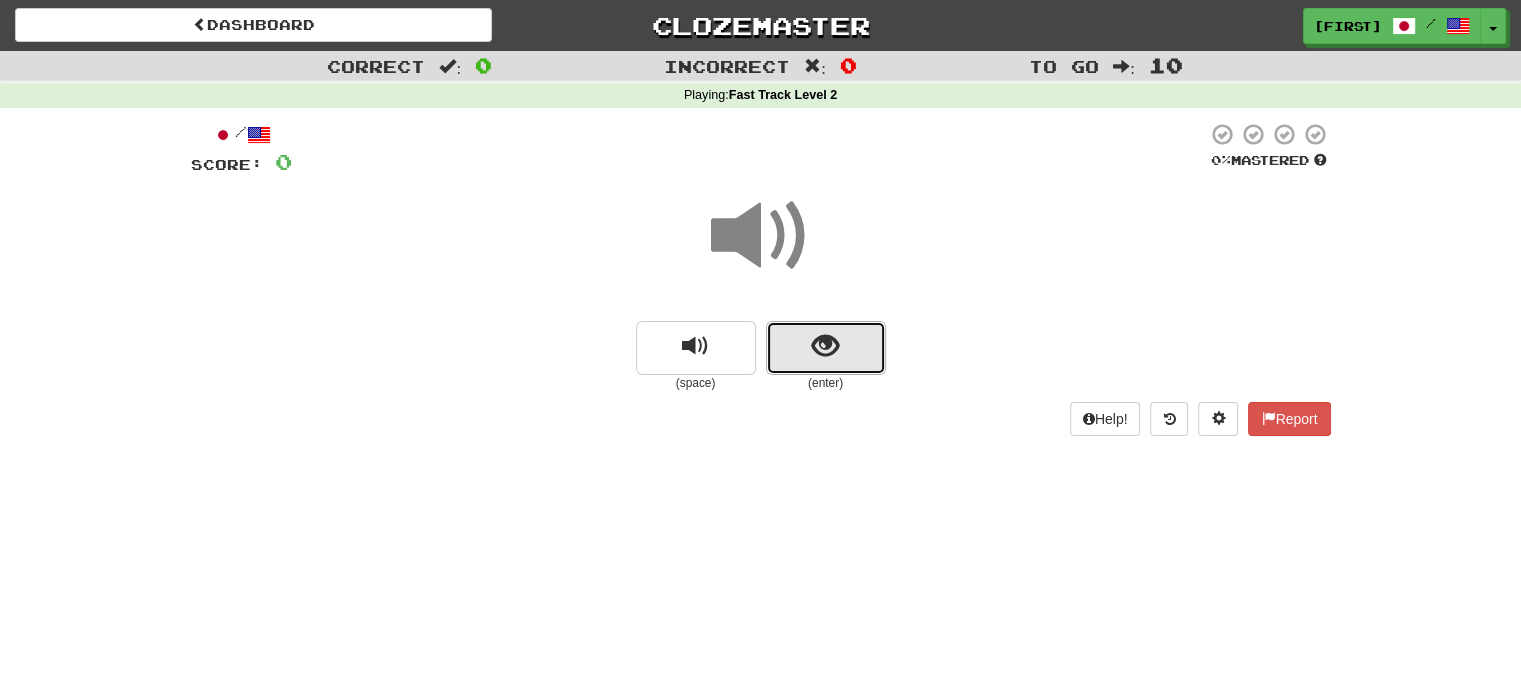 click at bounding box center (826, 348) 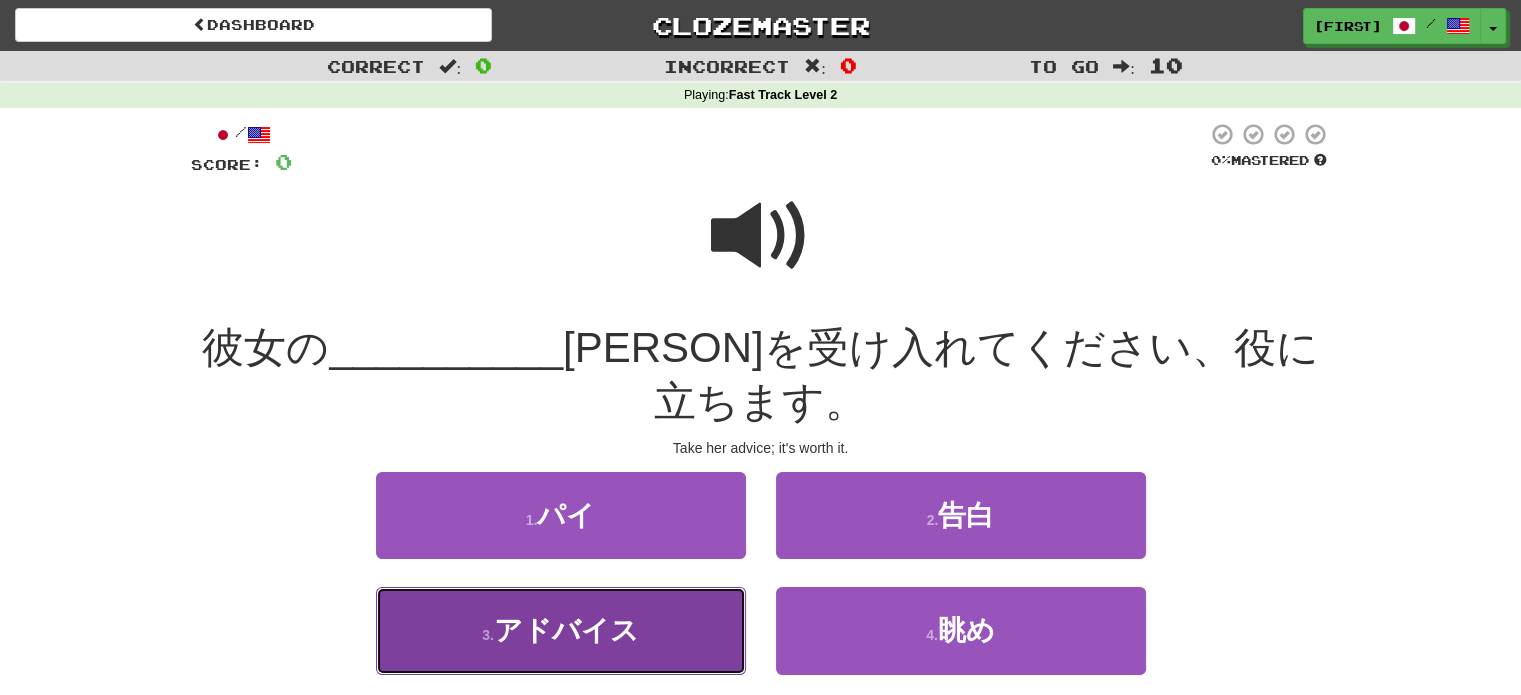 click on "アドバイス" at bounding box center (566, 630) 